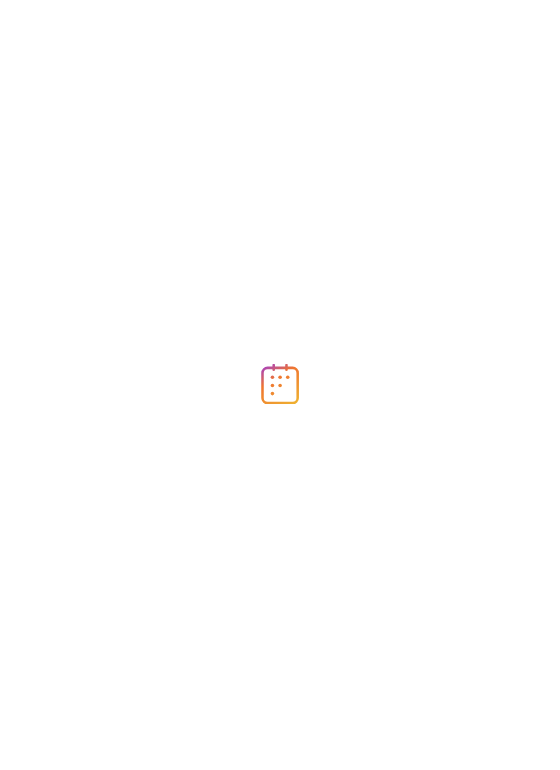 scroll, scrollTop: 0, scrollLeft: 0, axis: both 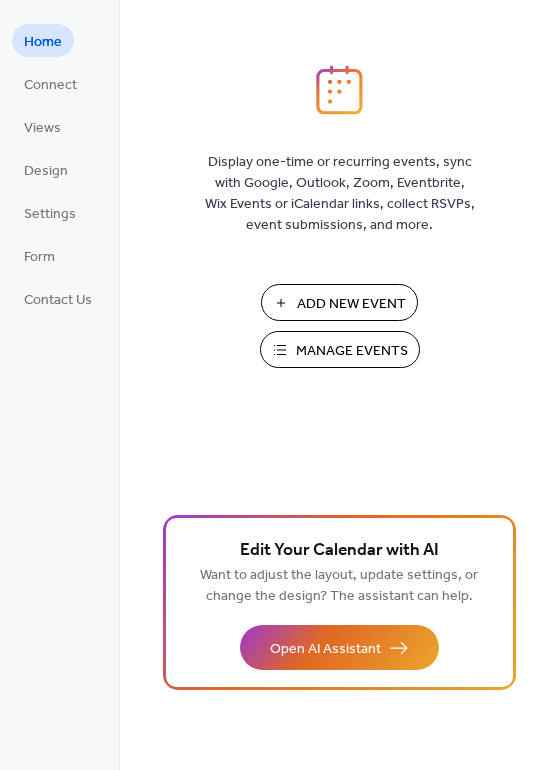 click on "Manage Events" at bounding box center [340, 349] 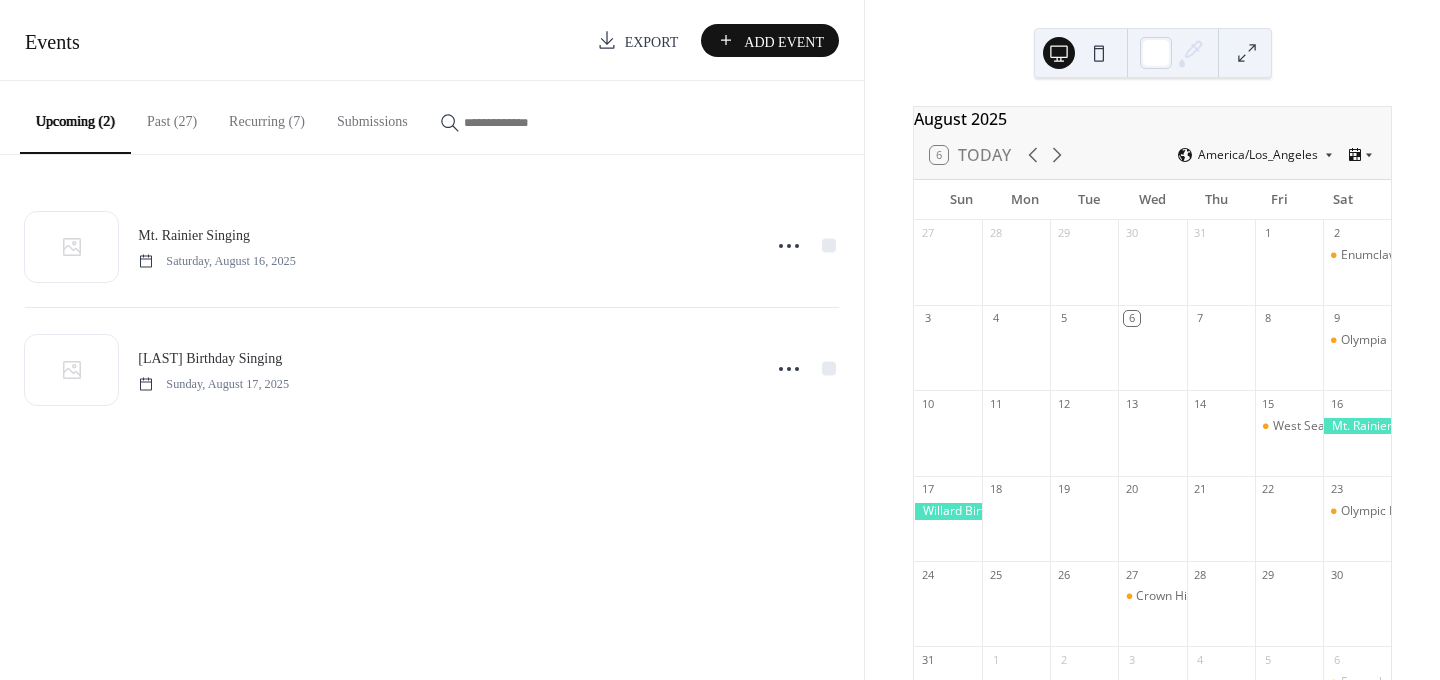 scroll, scrollTop: 0, scrollLeft: 0, axis: both 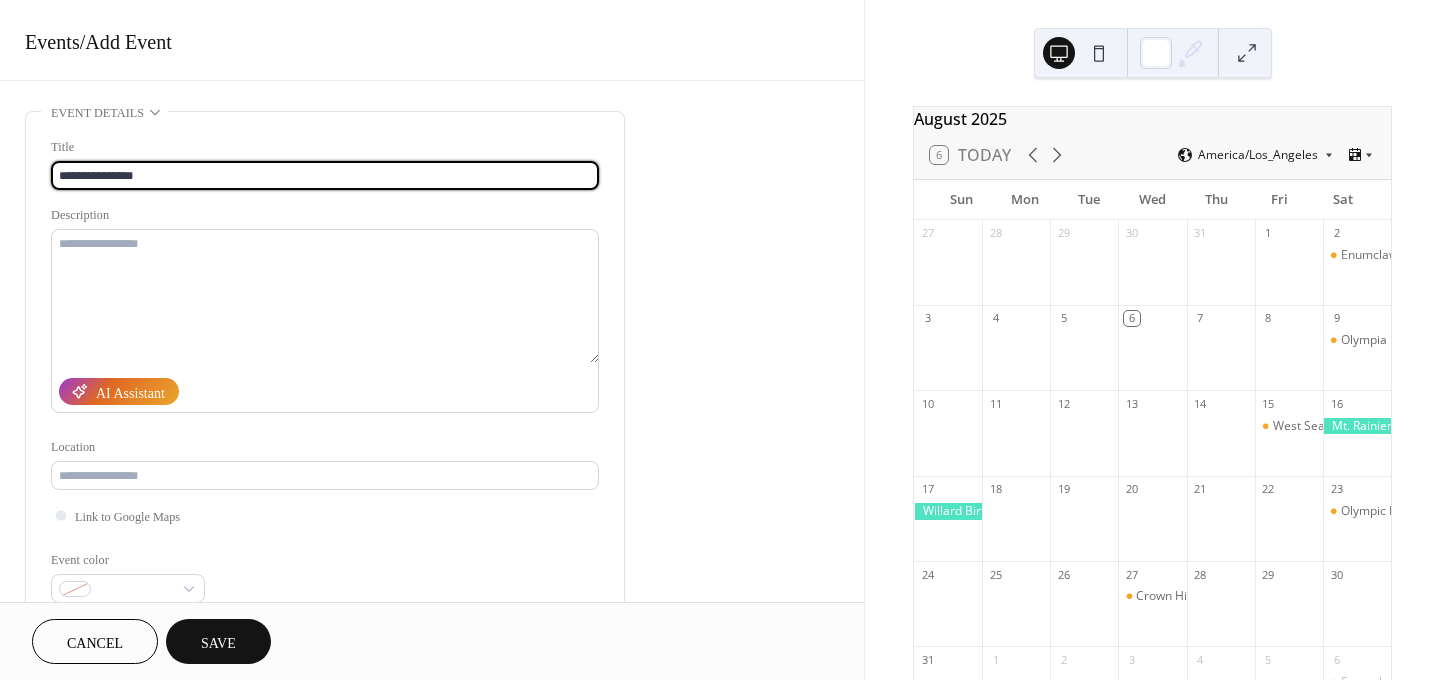 type on "**********" 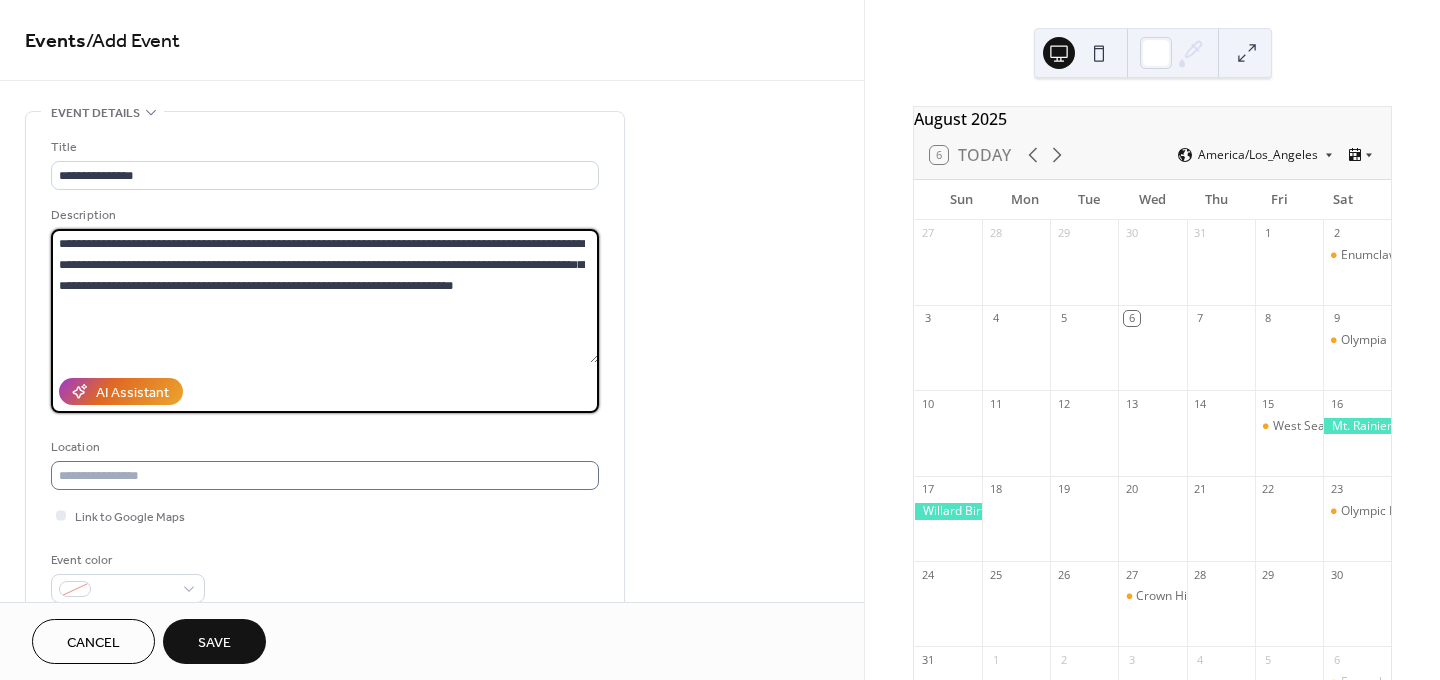 type on "**********" 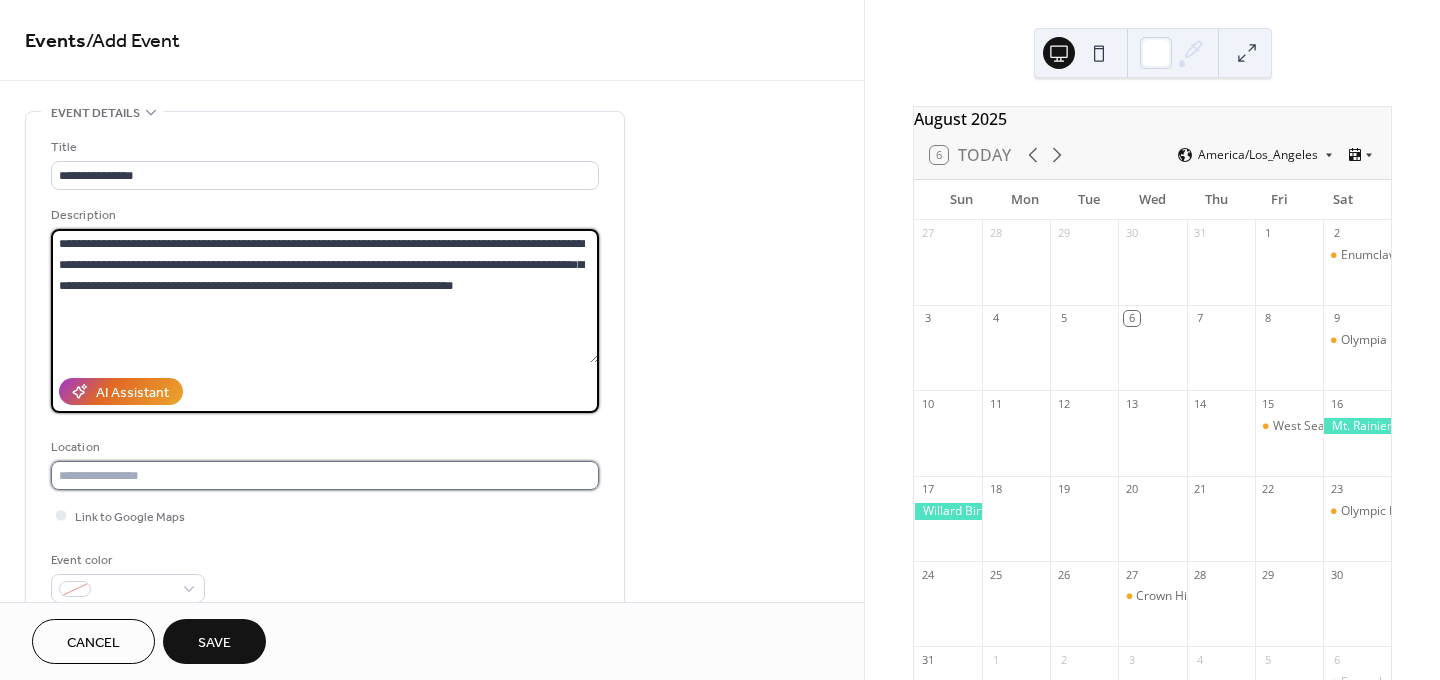 click at bounding box center (325, 475) 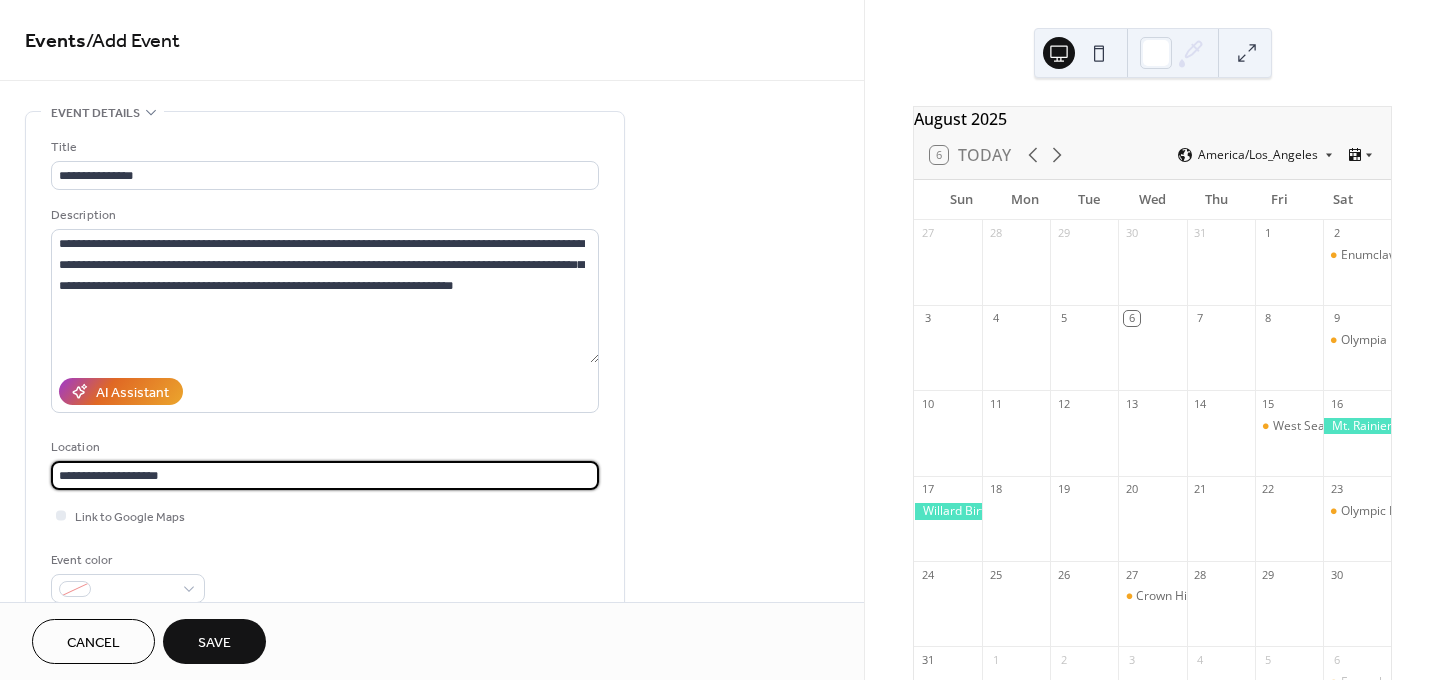 scroll, scrollTop: 1, scrollLeft: 0, axis: vertical 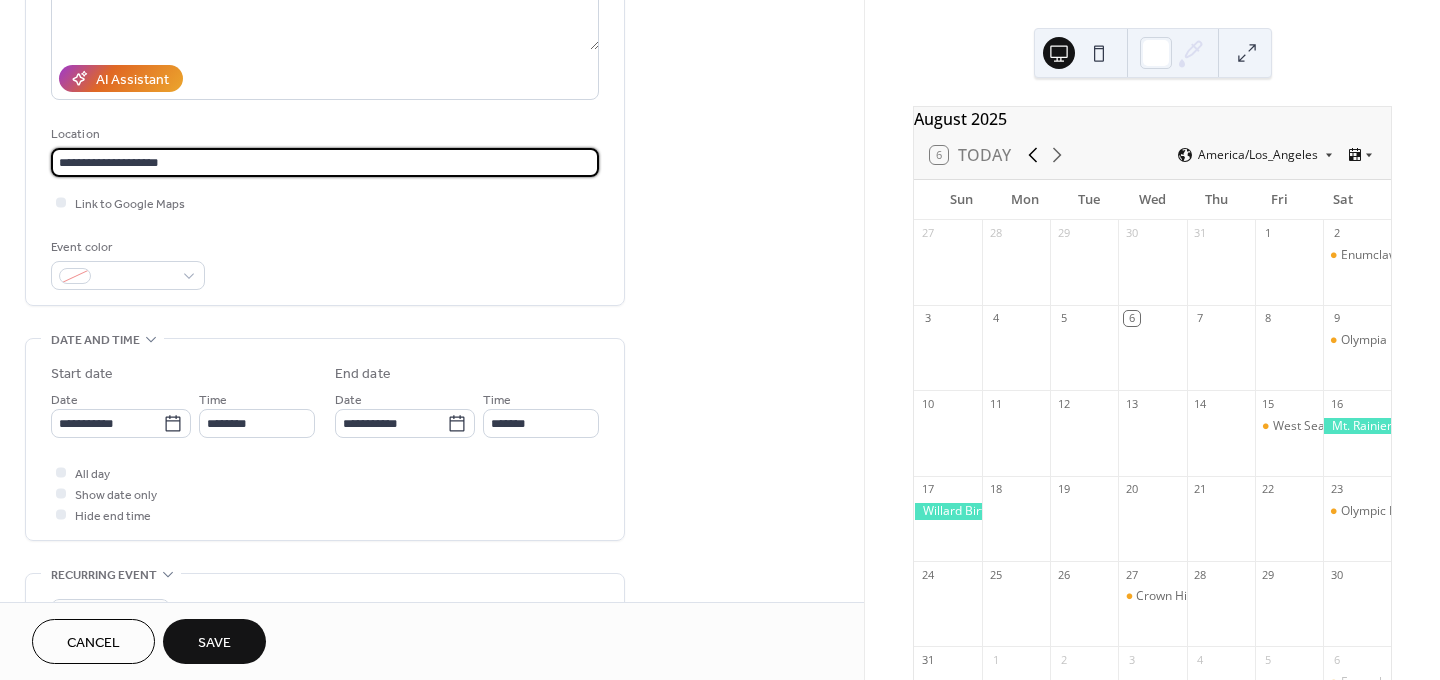 type on "**********" 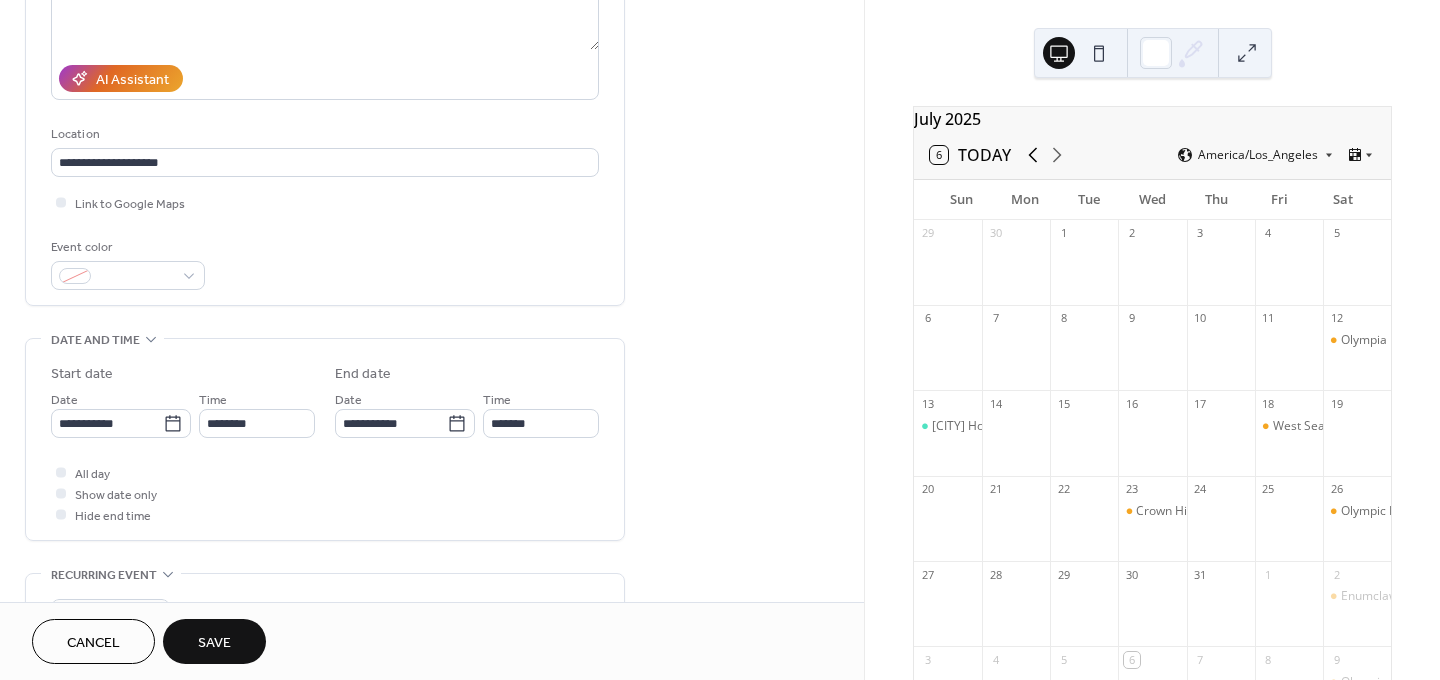 scroll, scrollTop: 0, scrollLeft: 0, axis: both 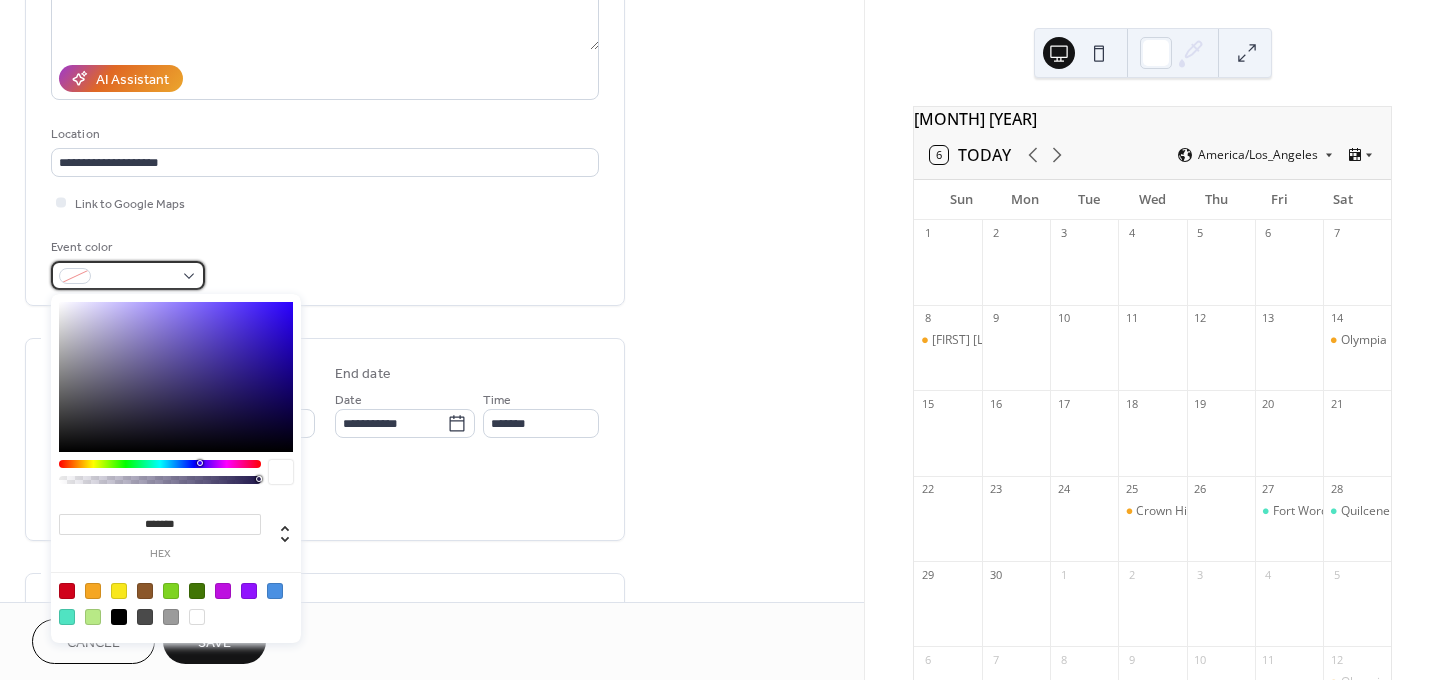 click at bounding box center (128, 275) 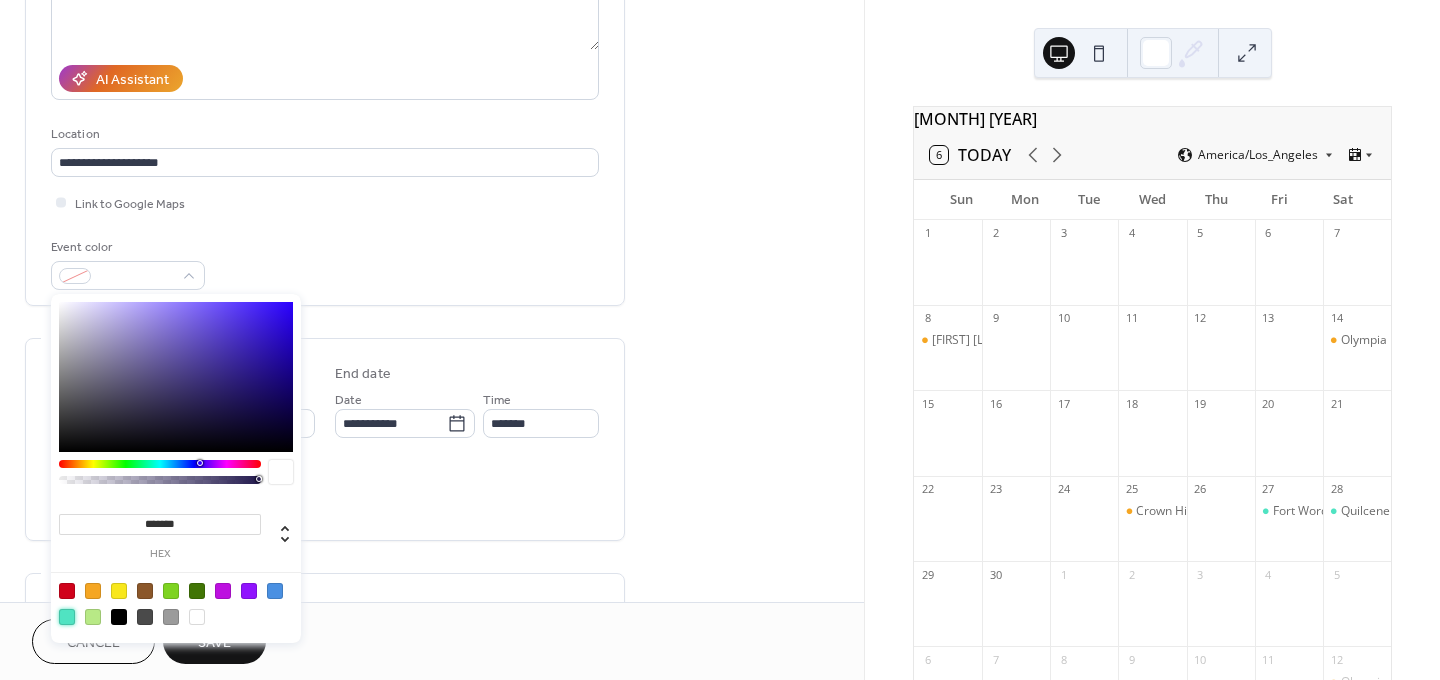 click at bounding box center (67, 617) 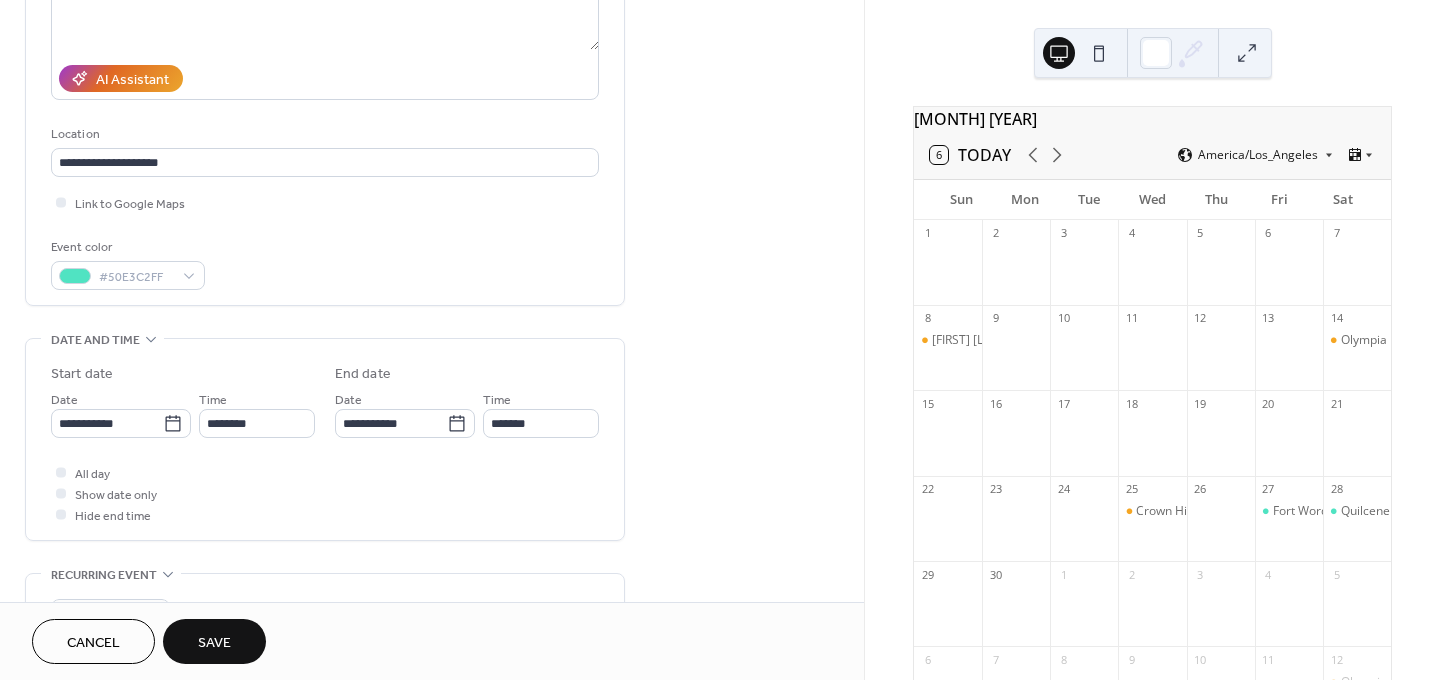 click on "Event color #50E3C2FF" at bounding box center (325, 263) 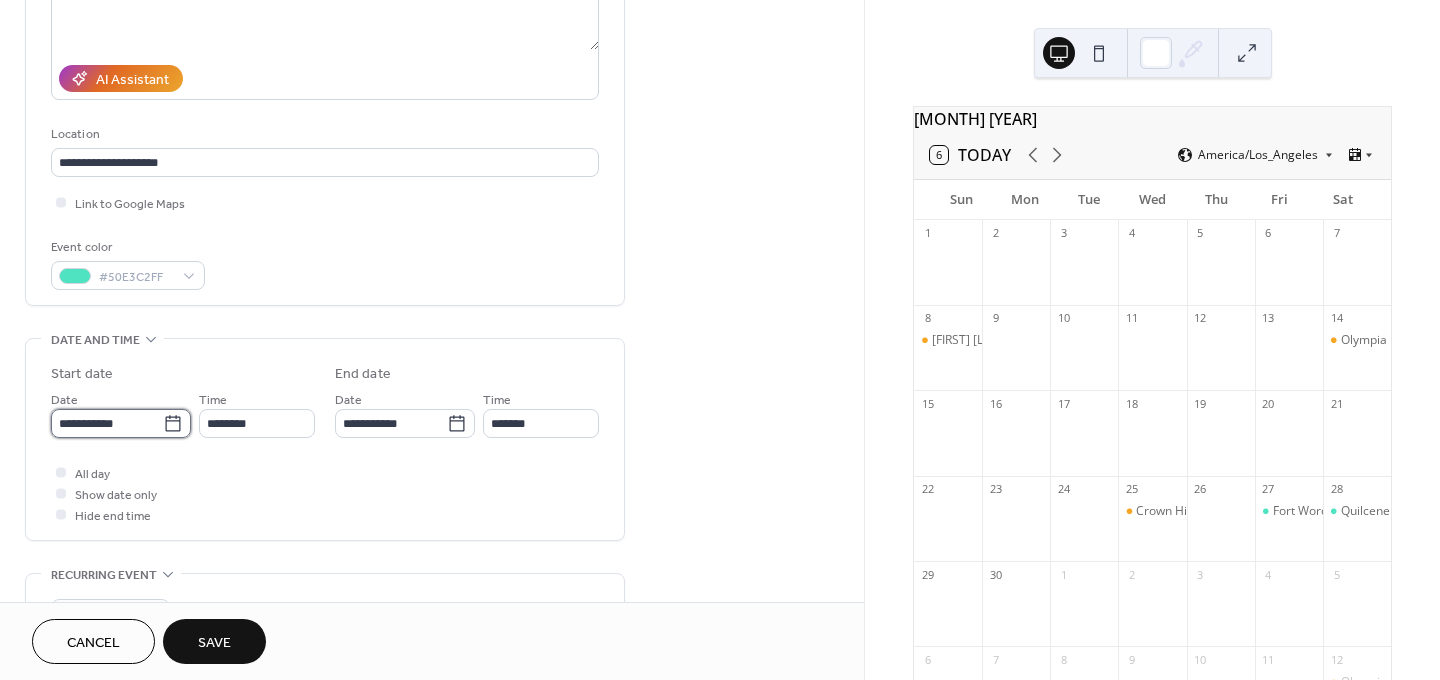 click on "**********" at bounding box center [107, 423] 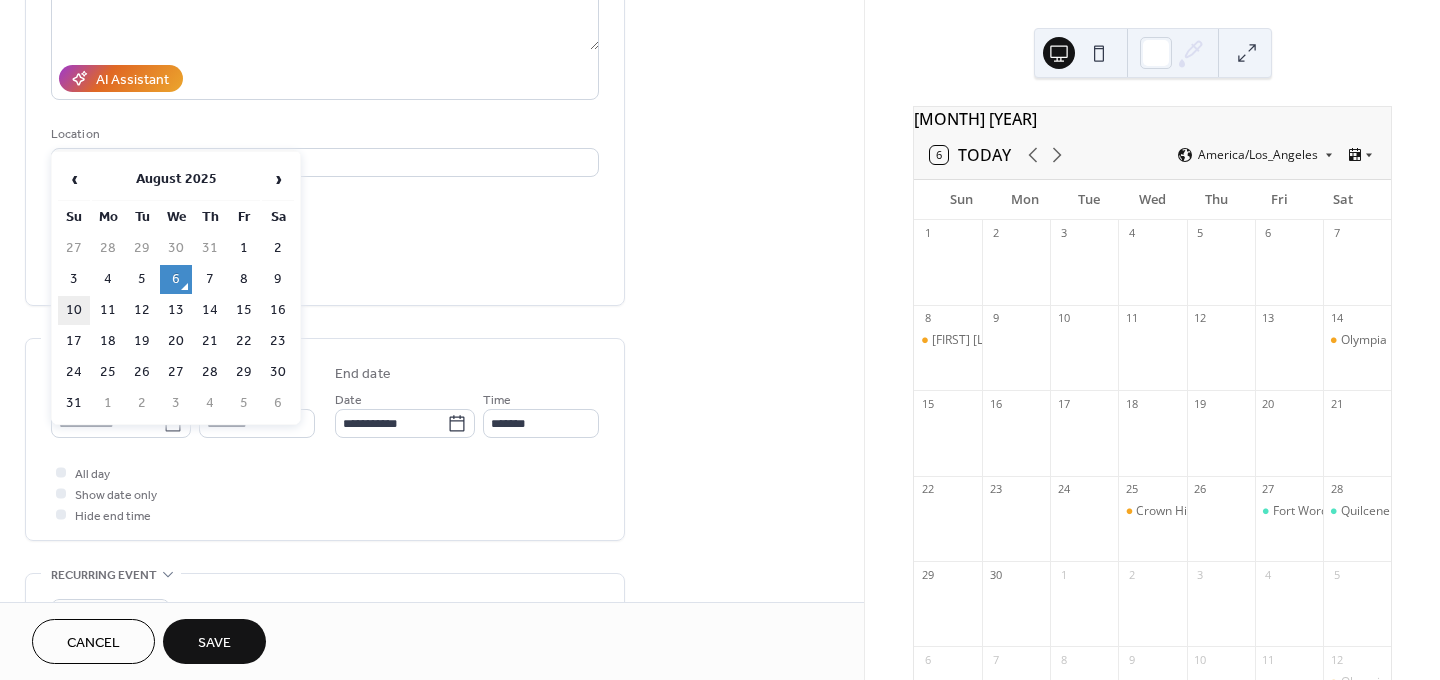 click on "10" at bounding box center [74, 310] 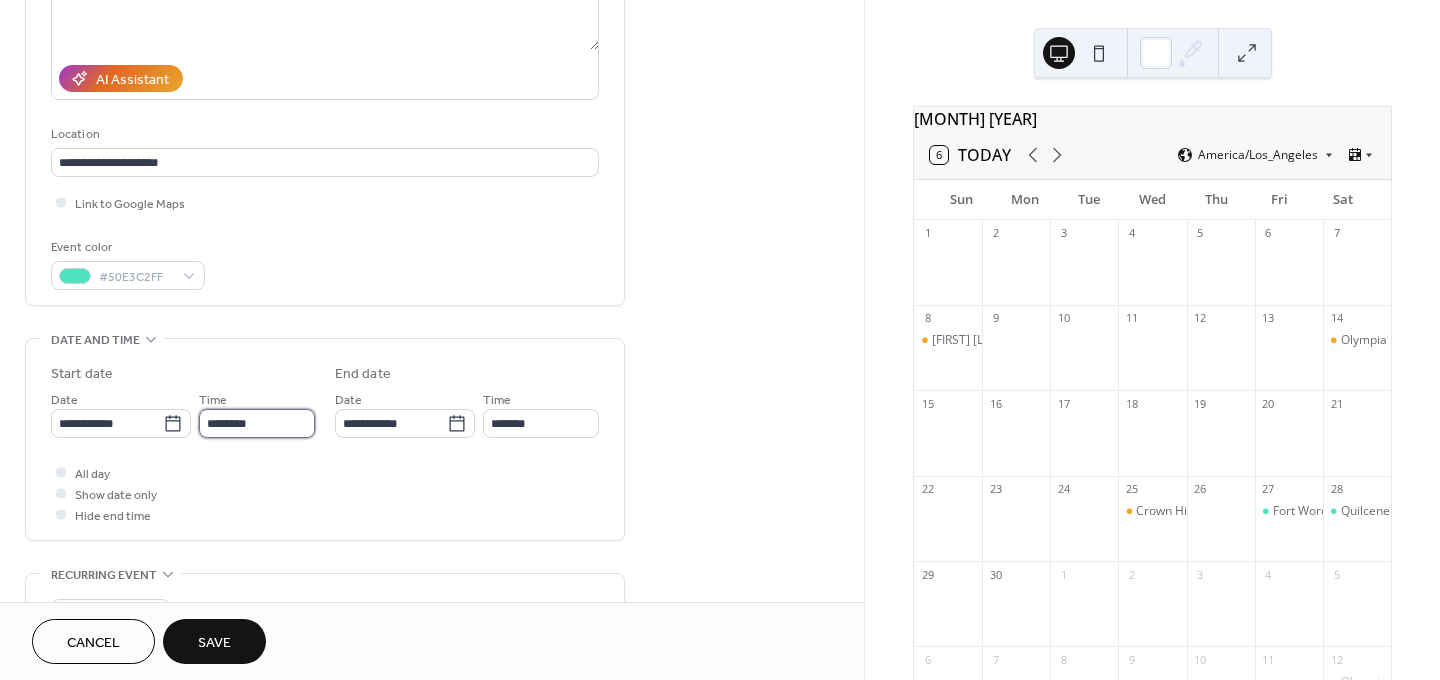 click on "********" at bounding box center (257, 423) 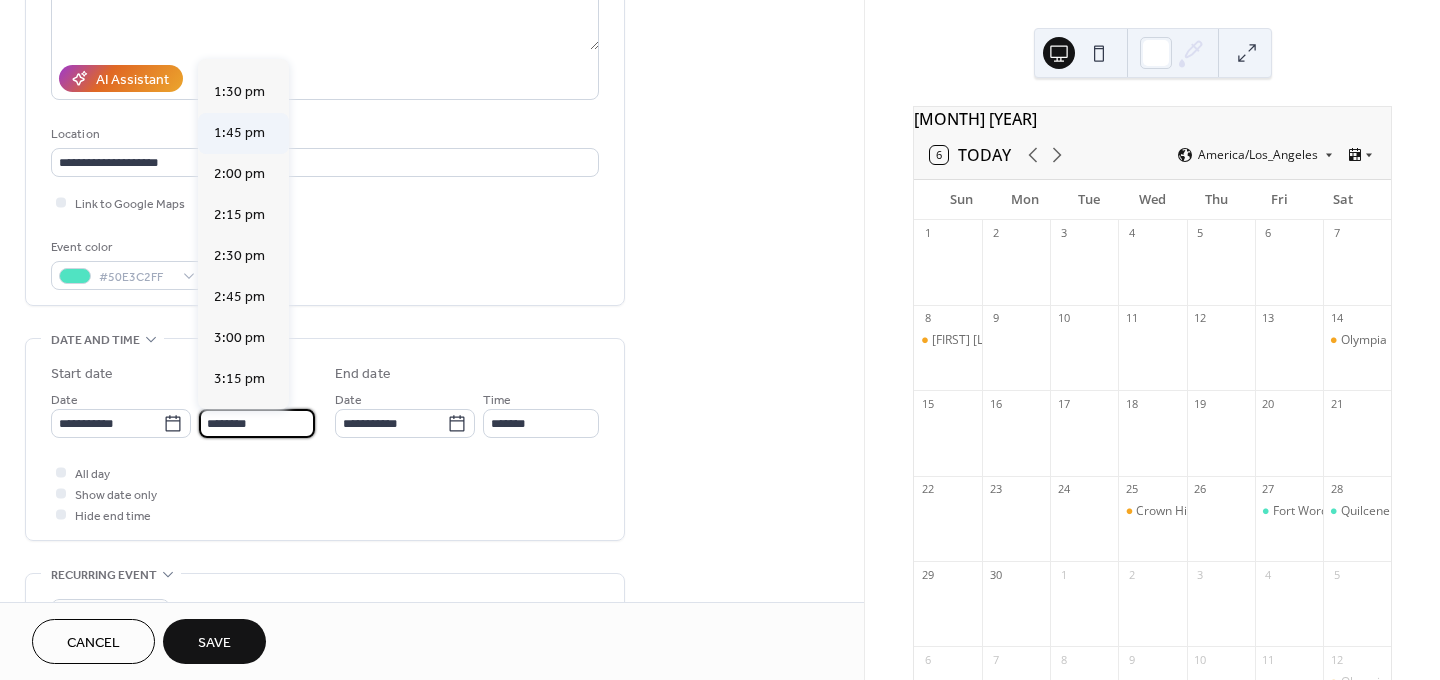 scroll, scrollTop: 2221, scrollLeft: 0, axis: vertical 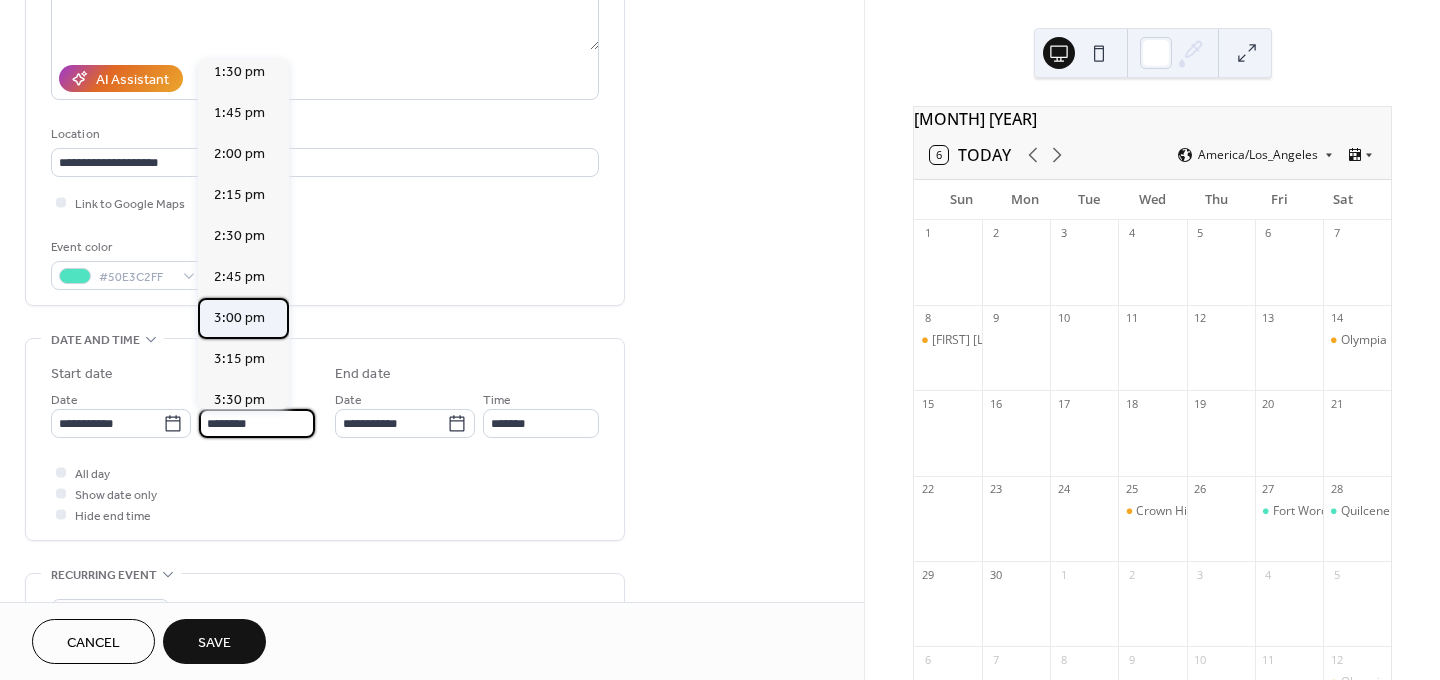 click on "3:00 pm" at bounding box center [239, 318] 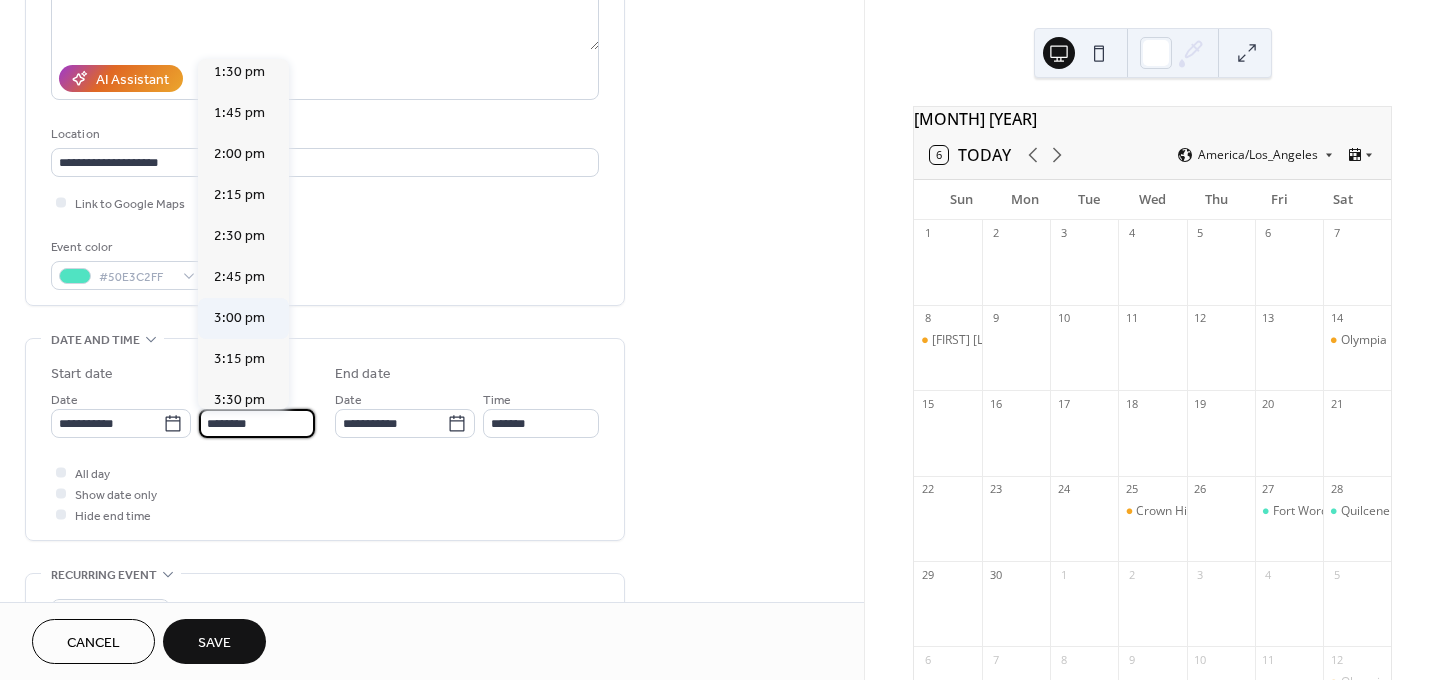 type on "*******" 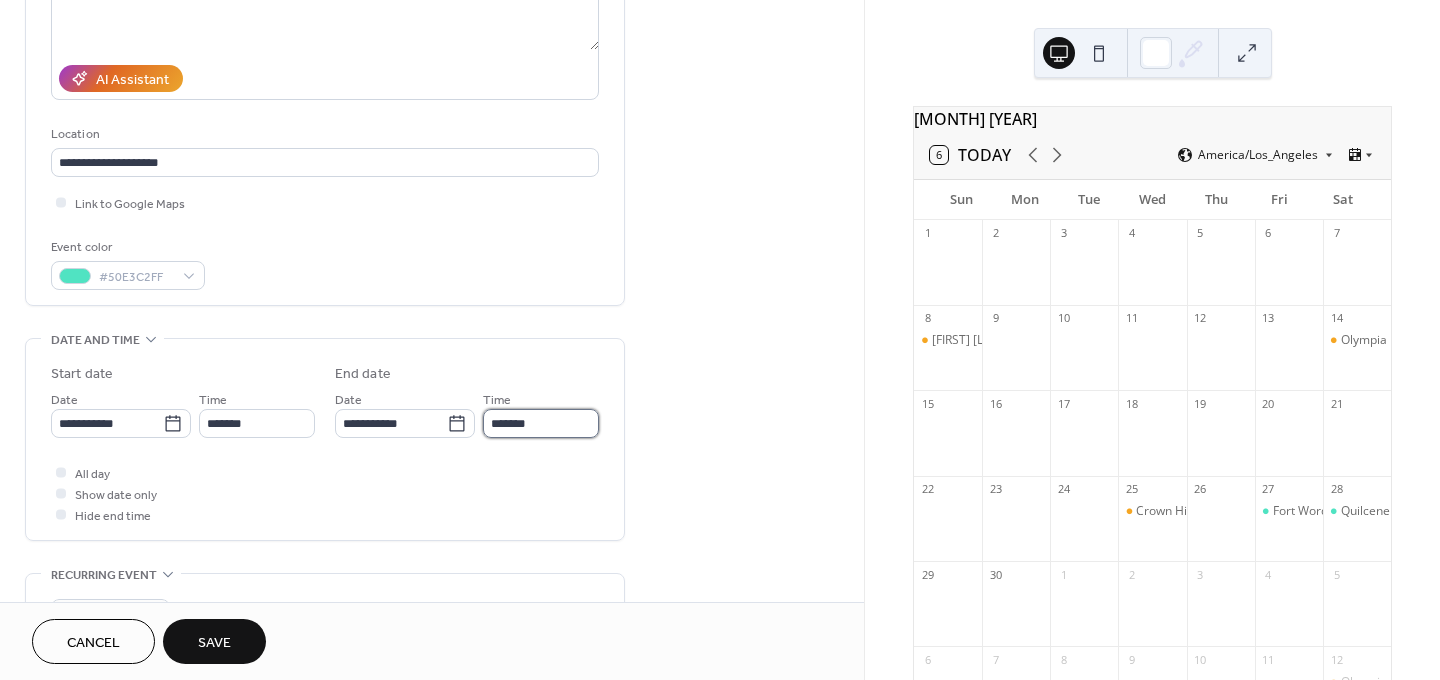 click on "*******" at bounding box center [541, 423] 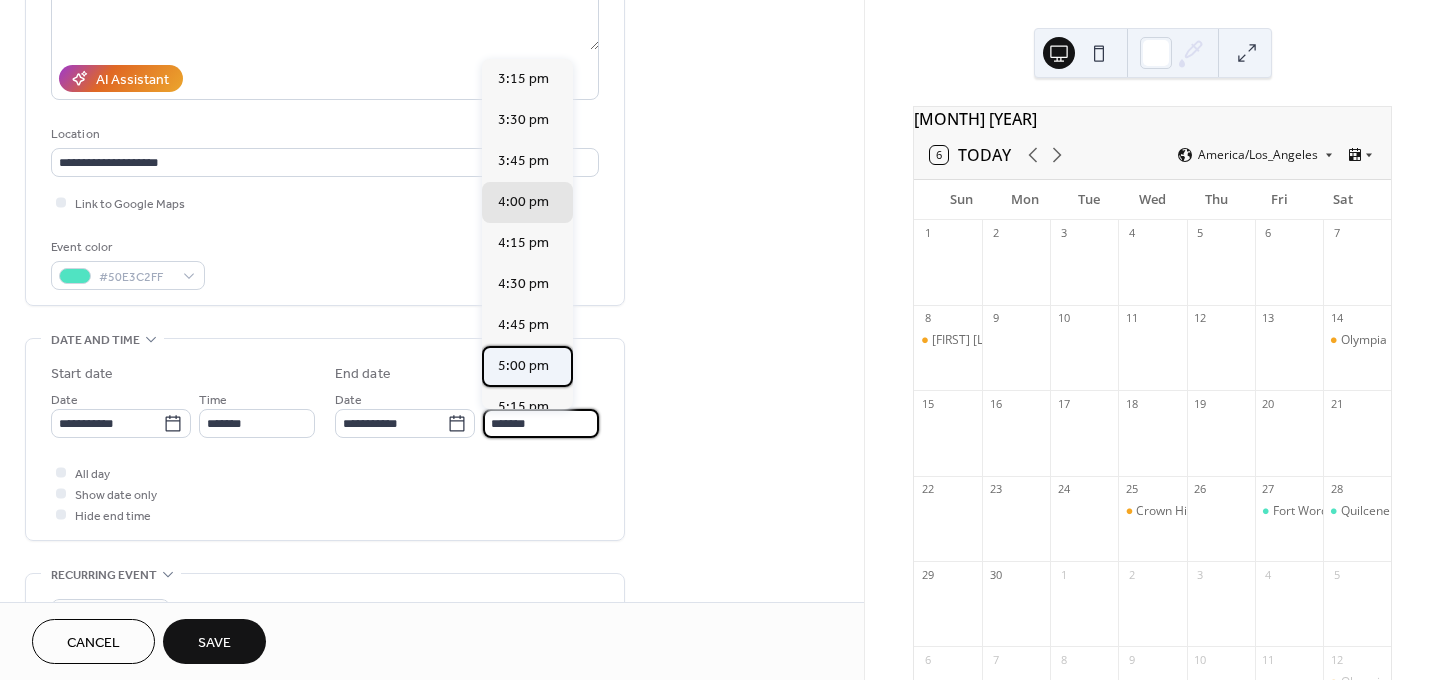 click on "5:00 pm" at bounding box center (523, 366) 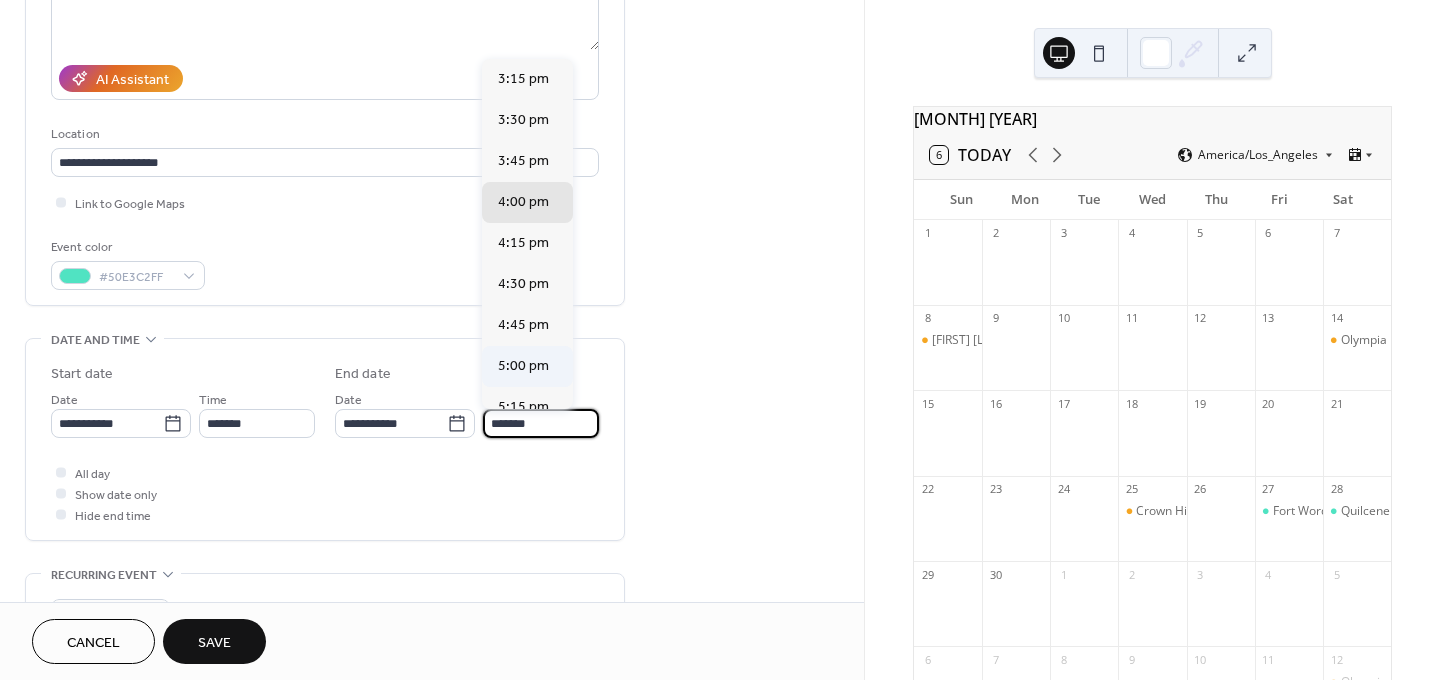 type on "*******" 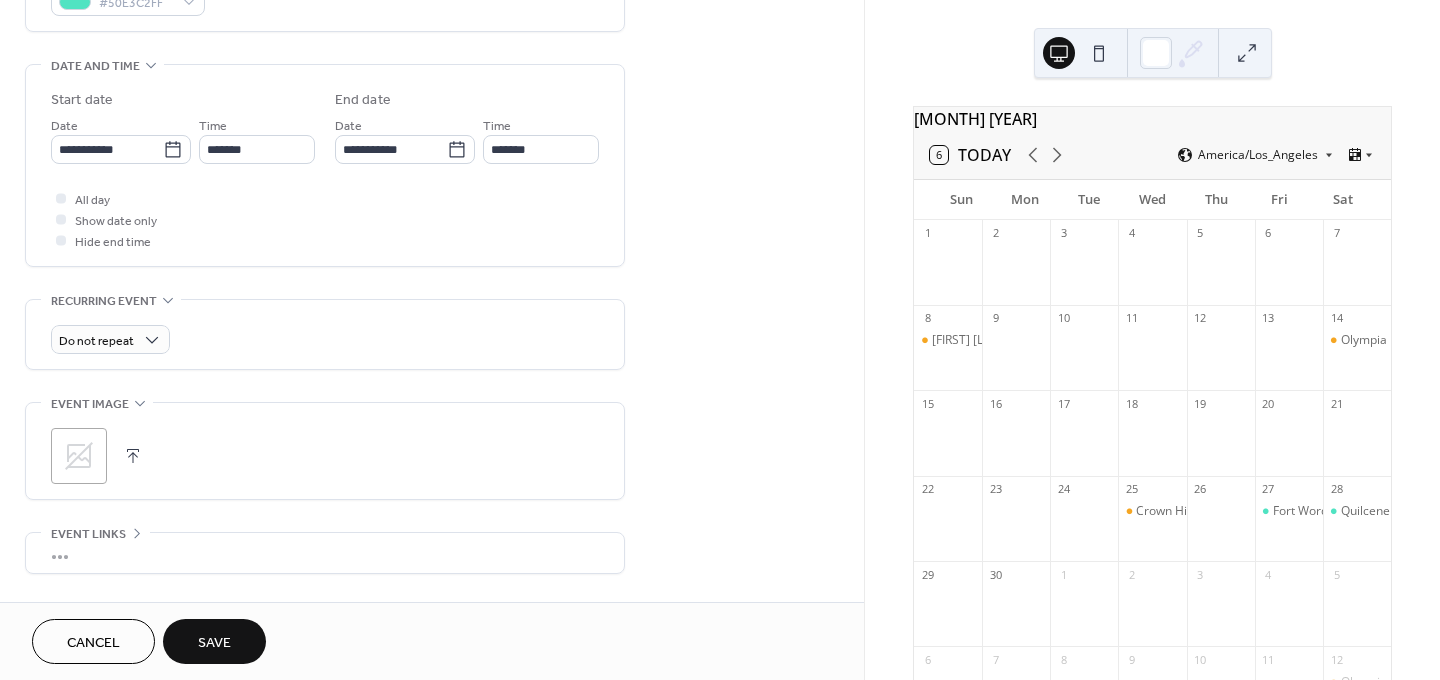 scroll, scrollTop: 727, scrollLeft: 0, axis: vertical 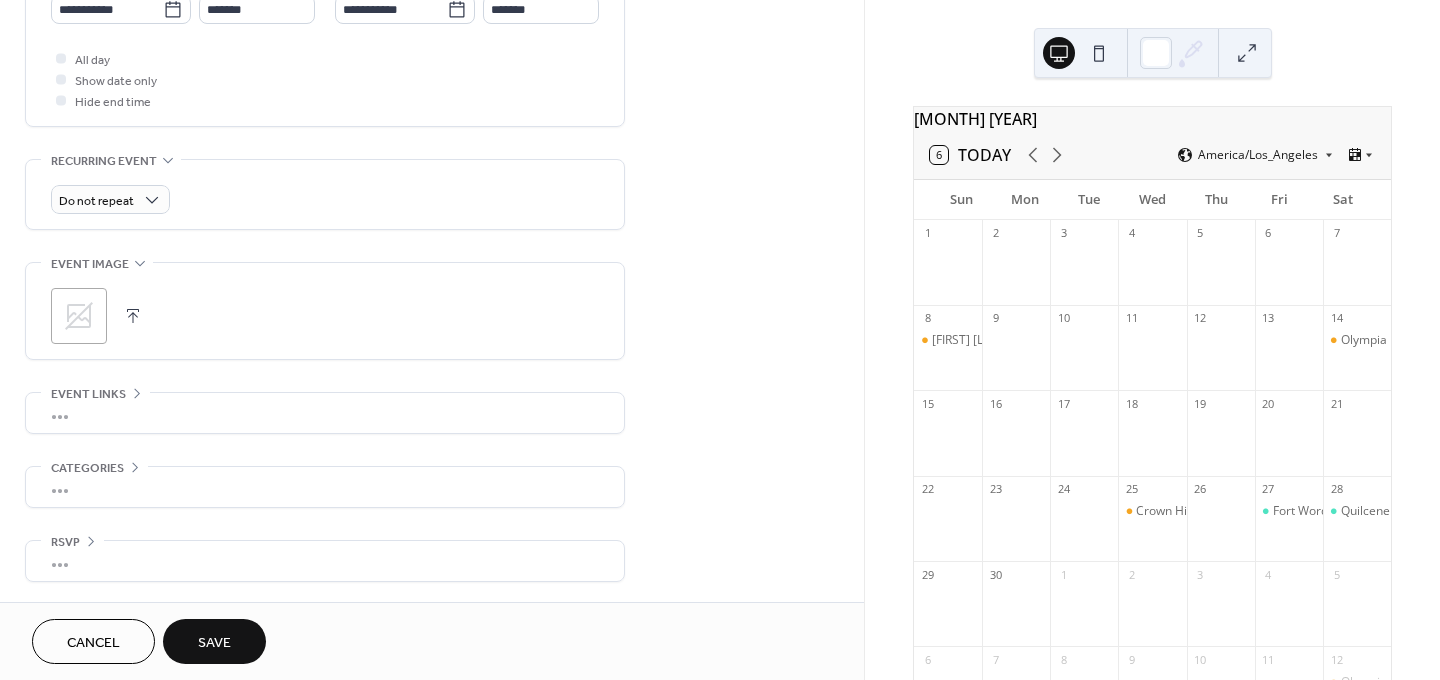 click on "Save" at bounding box center [214, 641] 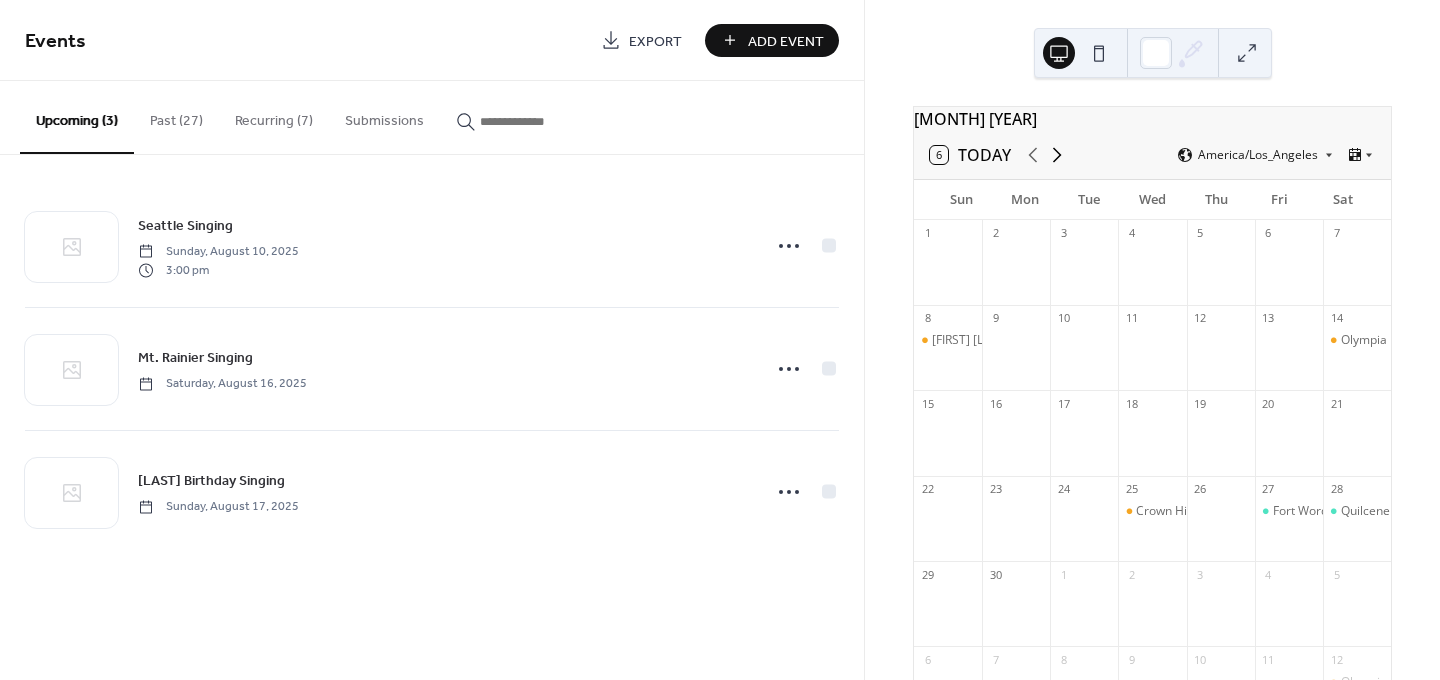 click 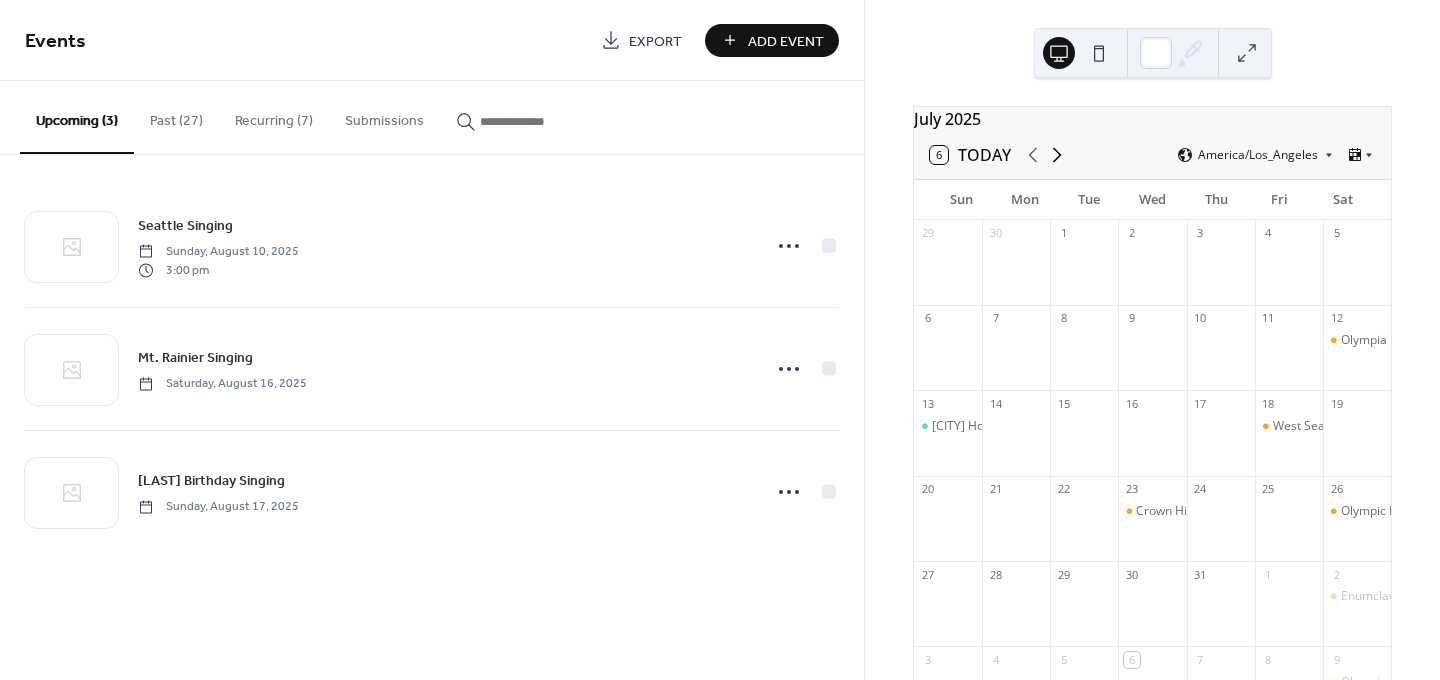 click 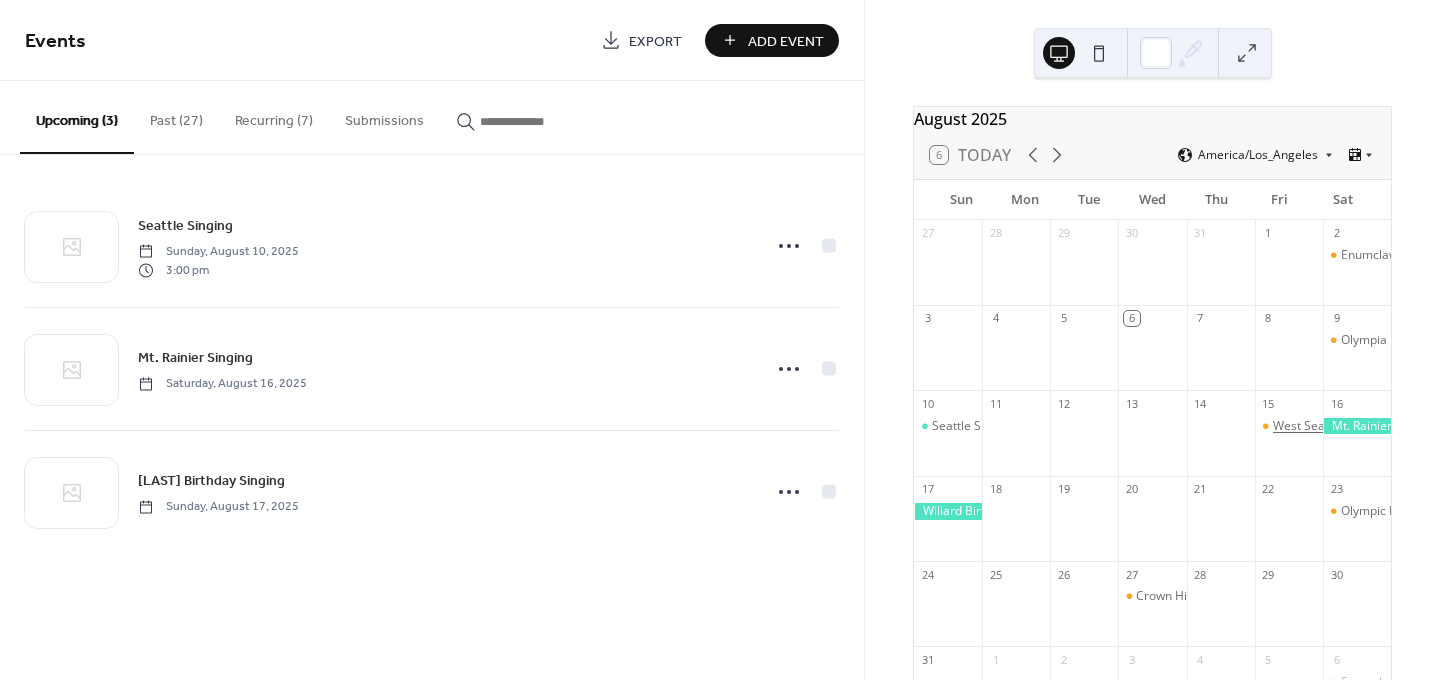 click on "West Seattle Singing" at bounding box center (1330, 426) 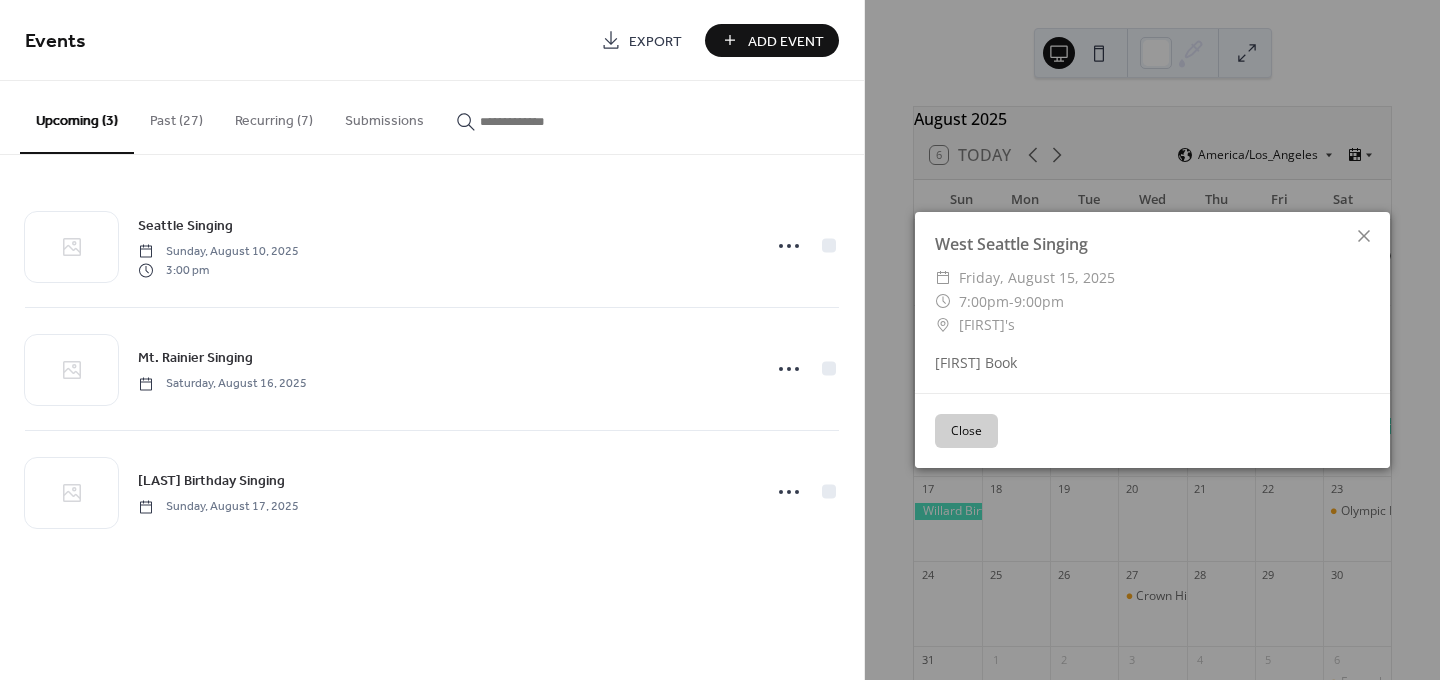 click on "Recurring (7)" at bounding box center [274, 116] 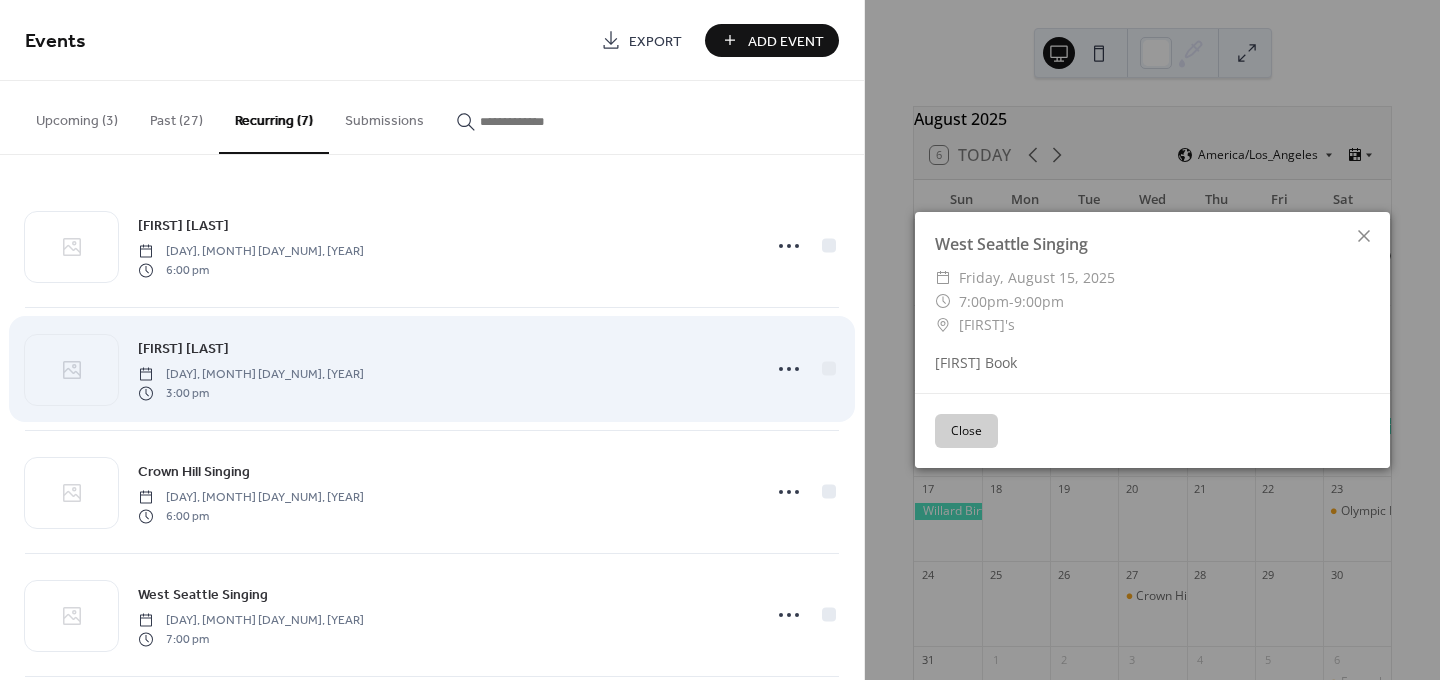 scroll, scrollTop: 395, scrollLeft: 0, axis: vertical 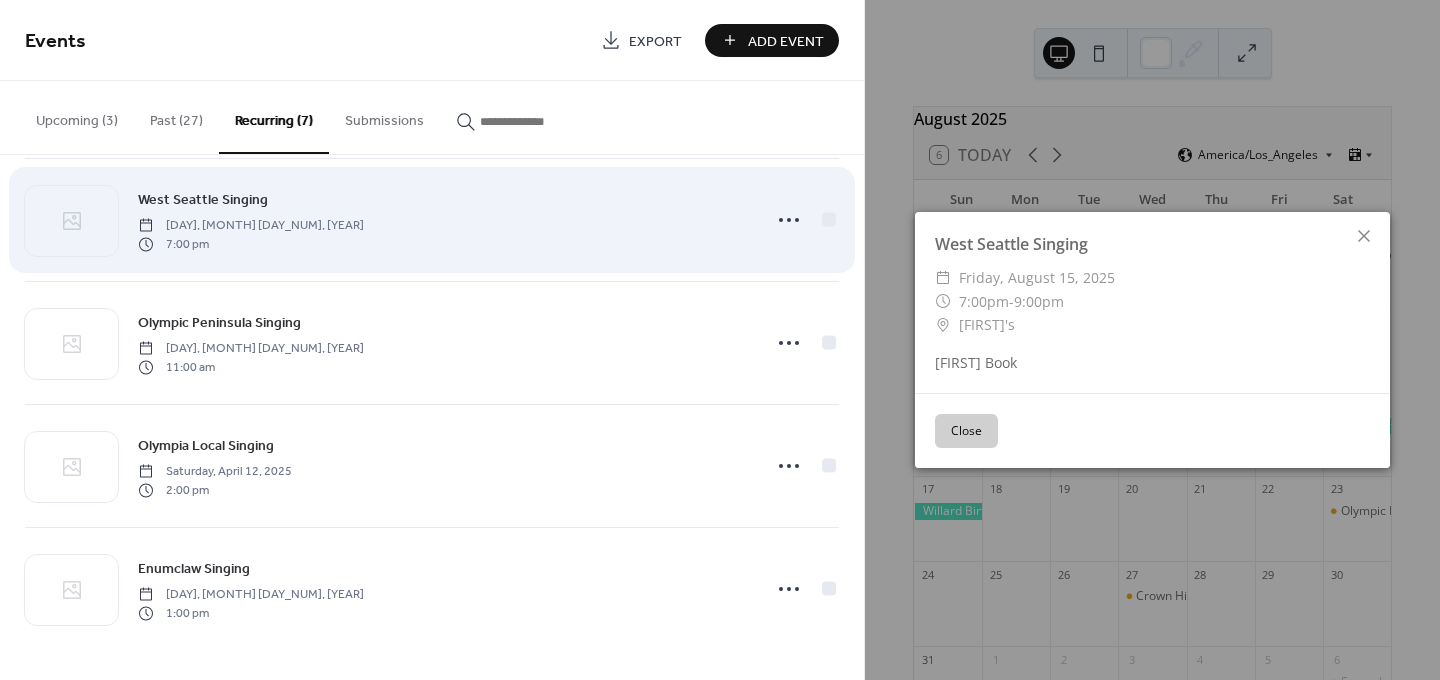click on "[DAY], [MONTH] [DAY_NUM], [YEAR]" at bounding box center [251, 226] 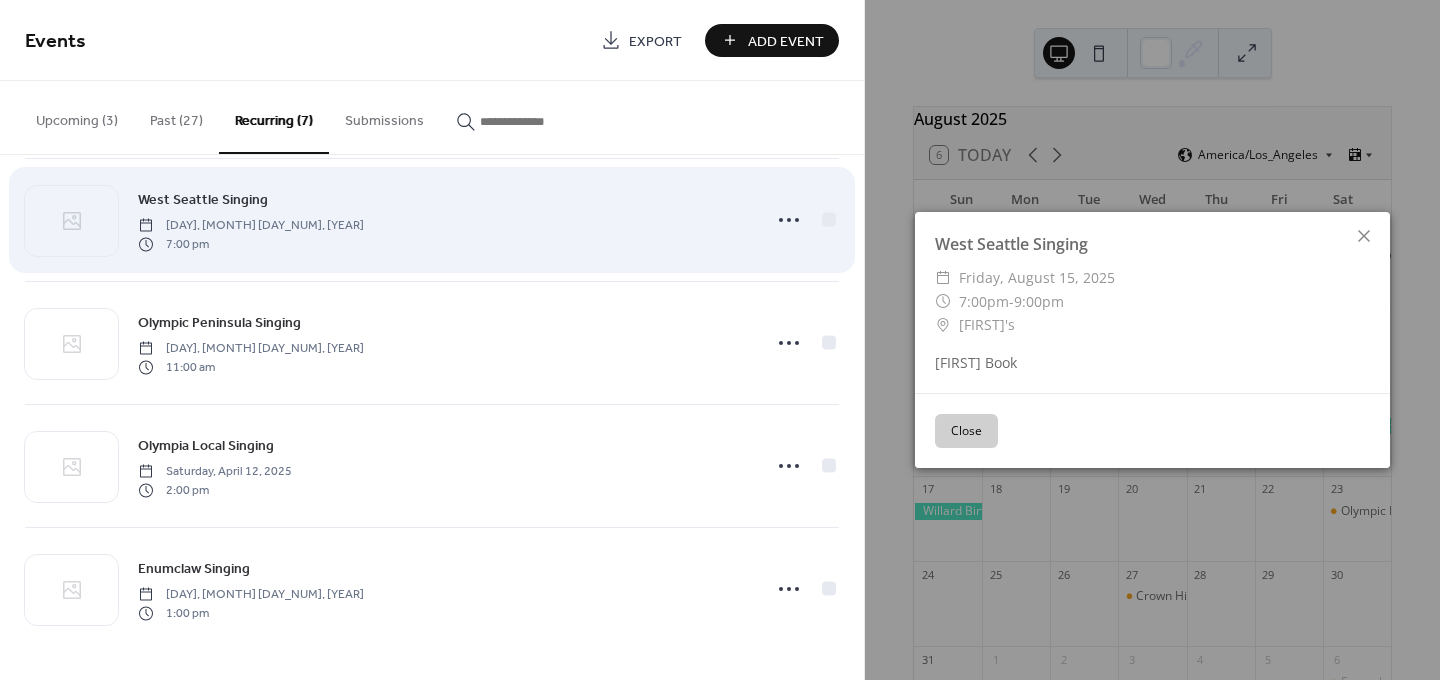 click on "[DAY], [MONTH] [DAY_NUM], [YEAR]" at bounding box center [251, 226] 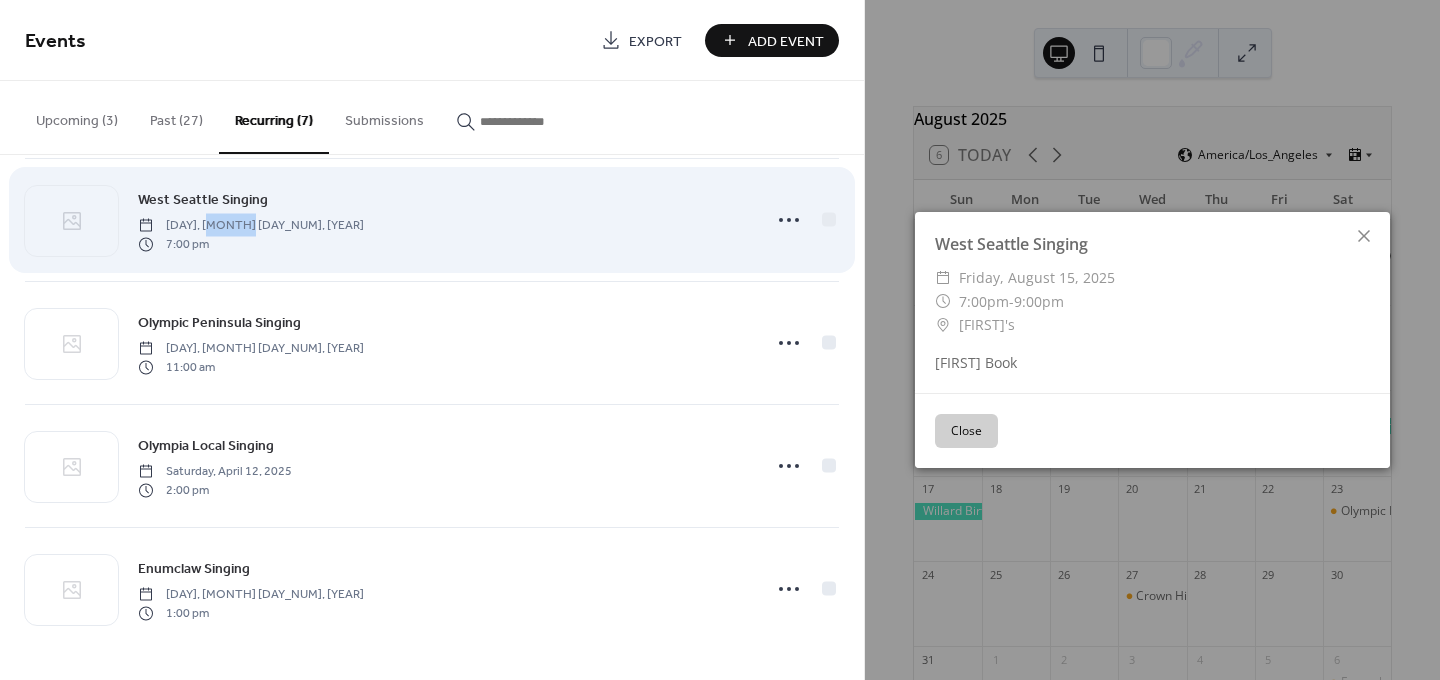 click on "[DAY], [MONTH] [DAY_NUM], [YEAR]" at bounding box center [251, 226] 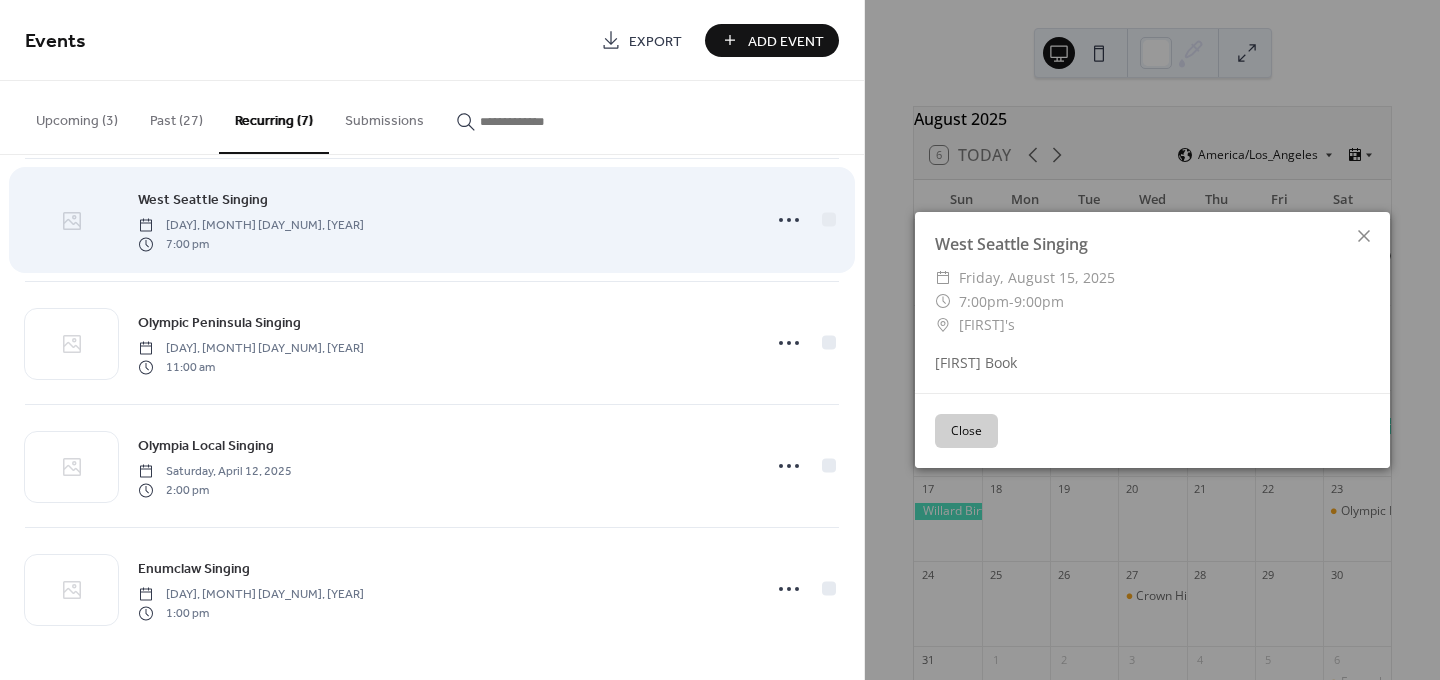 click at bounding box center (71, 221) 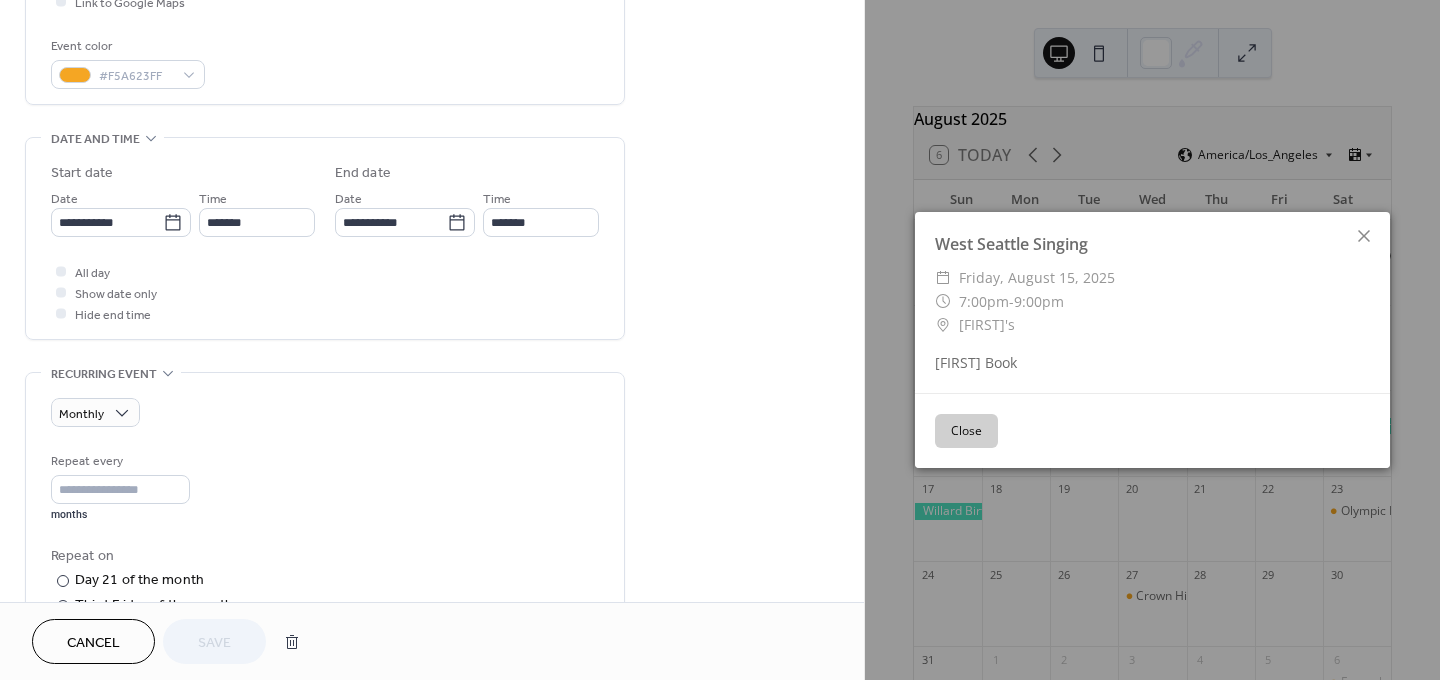 scroll, scrollTop: 1164, scrollLeft: 0, axis: vertical 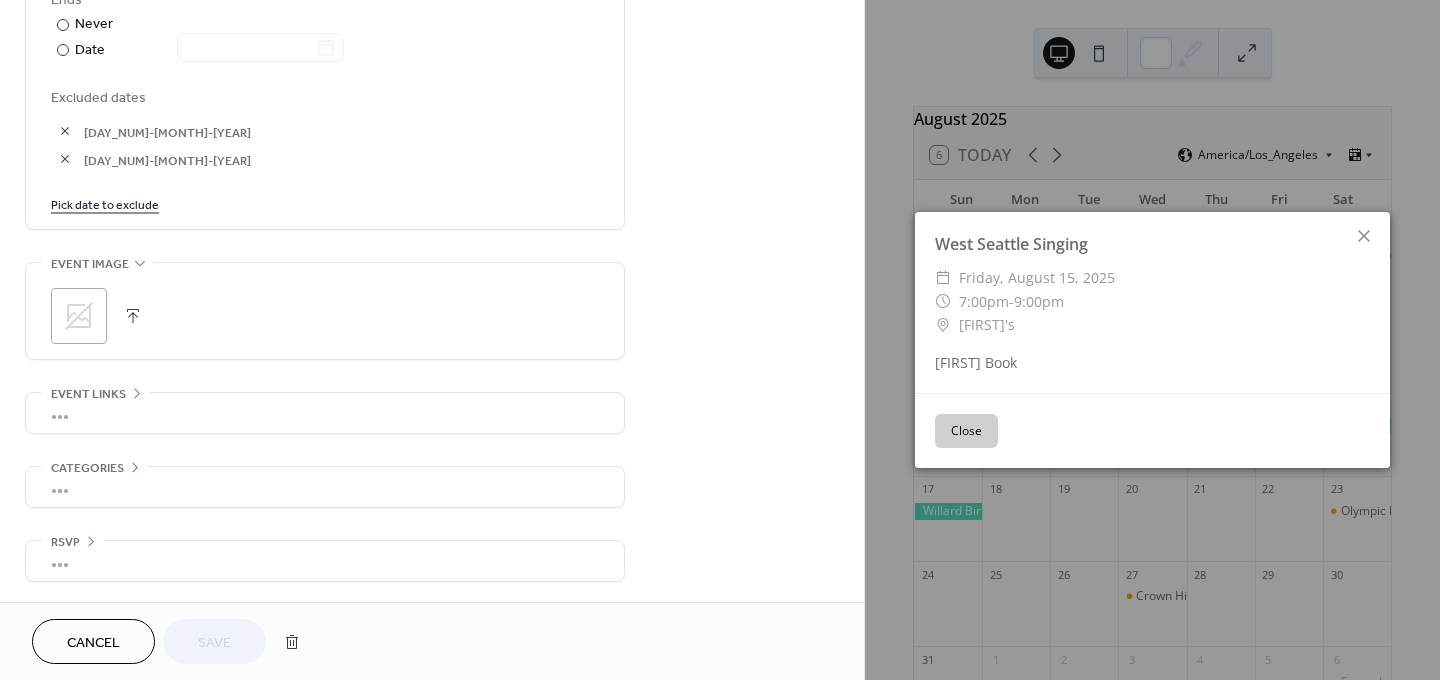 click on "Pick date to exclude" at bounding box center (105, 203) 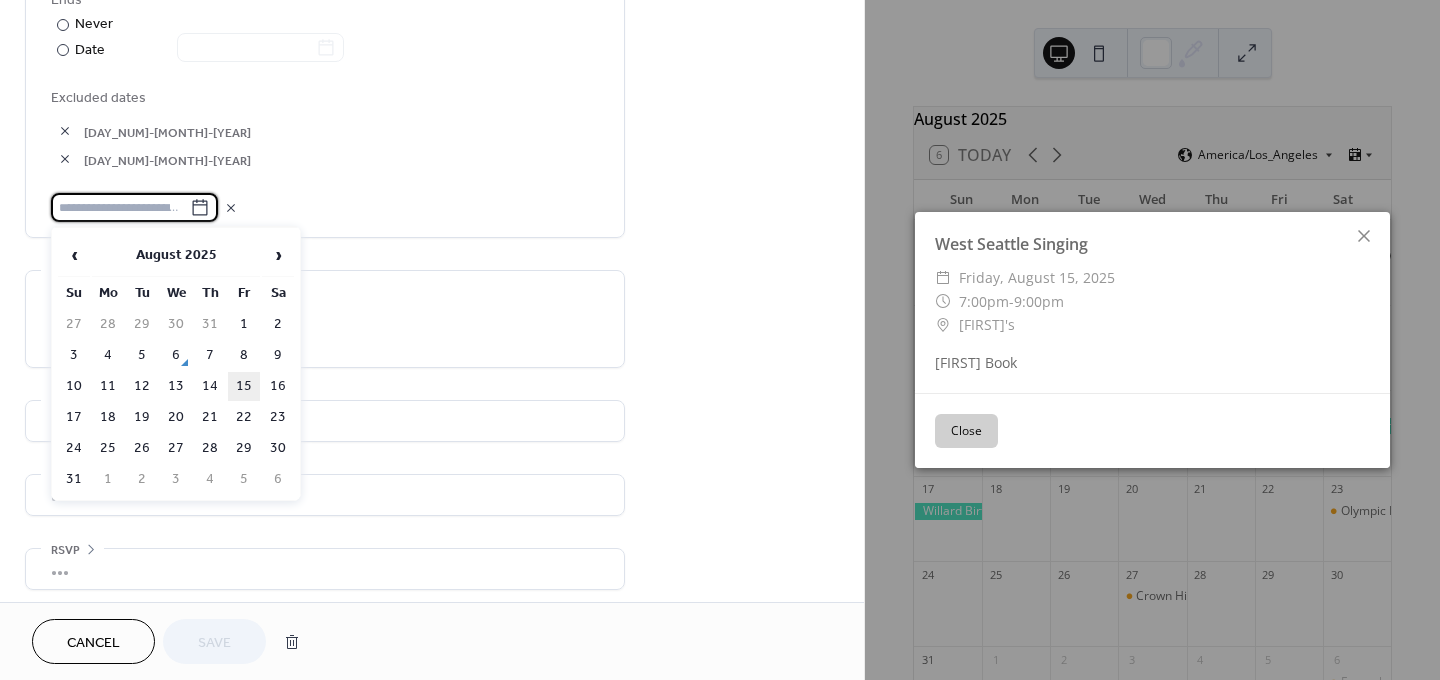 click on "15" at bounding box center [244, 386] 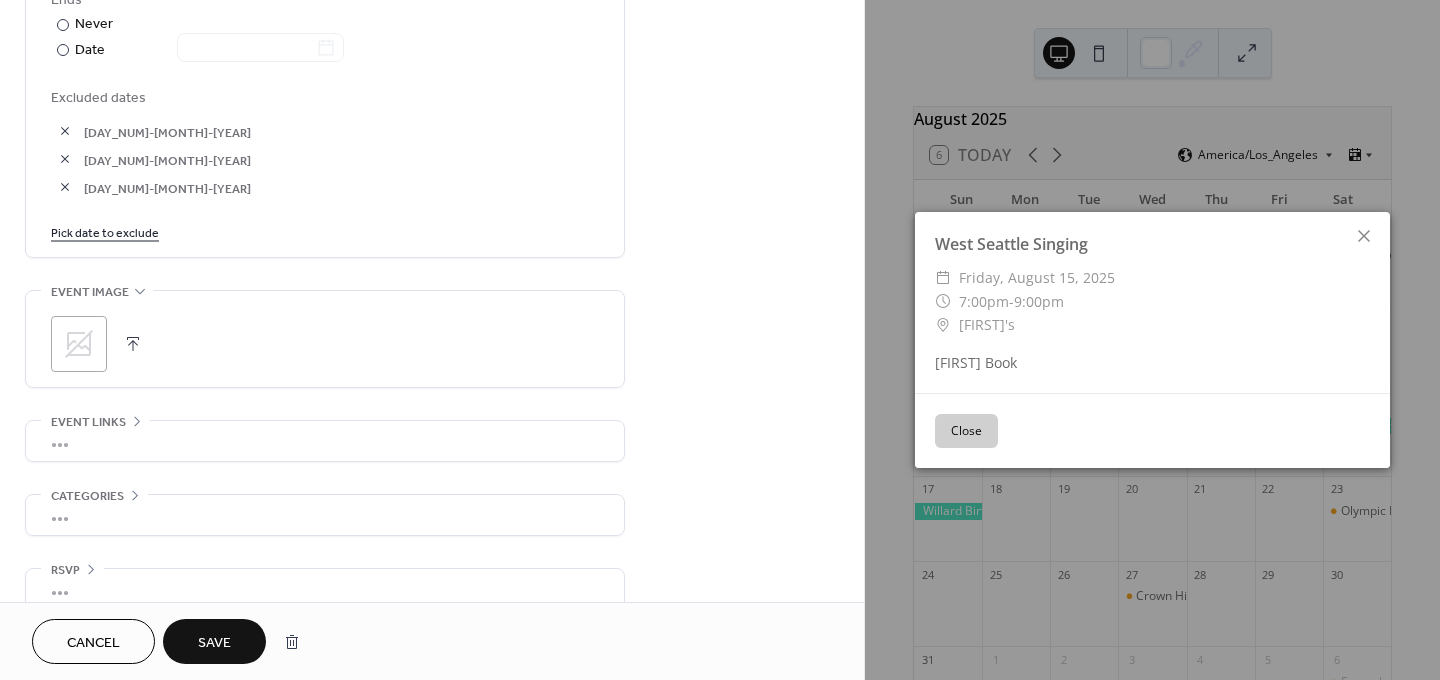 click on "Save" at bounding box center [214, 641] 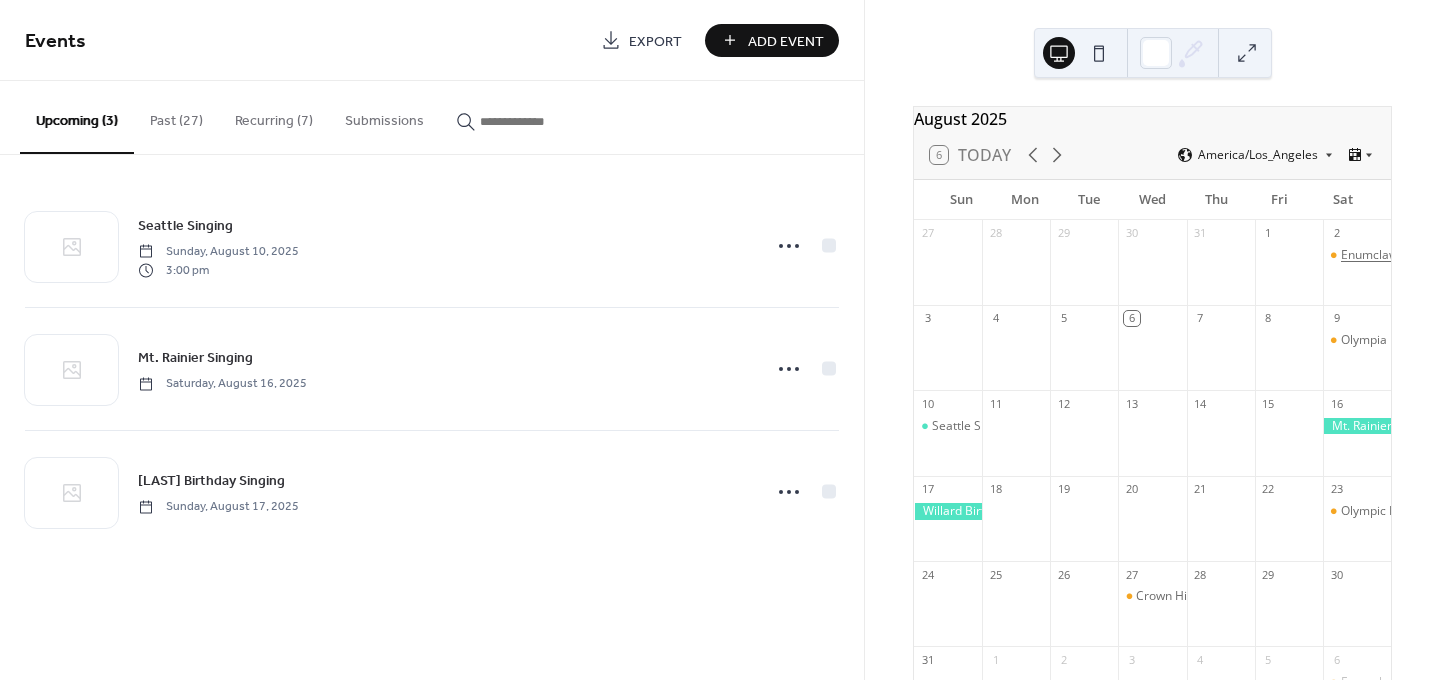 click on "Enumclaw Singing" at bounding box center [1391, 255] 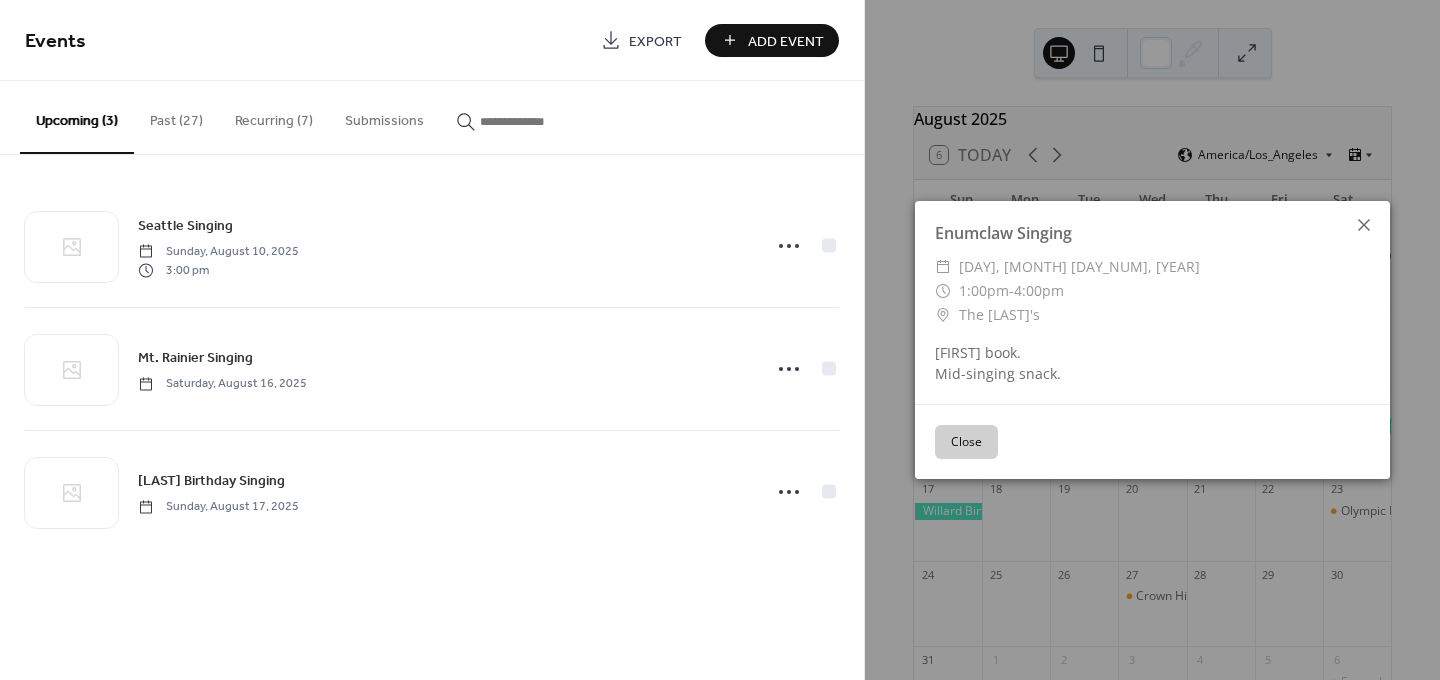 click 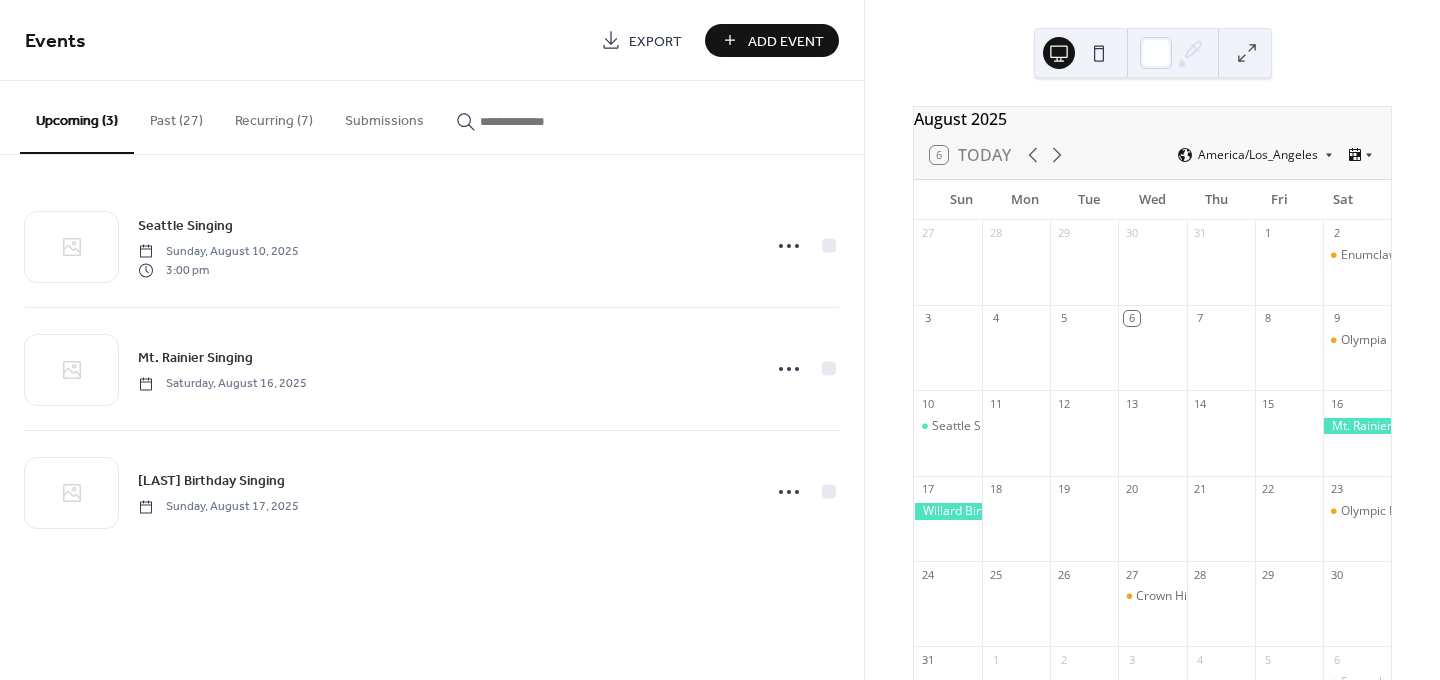 click at bounding box center (1357, 426) 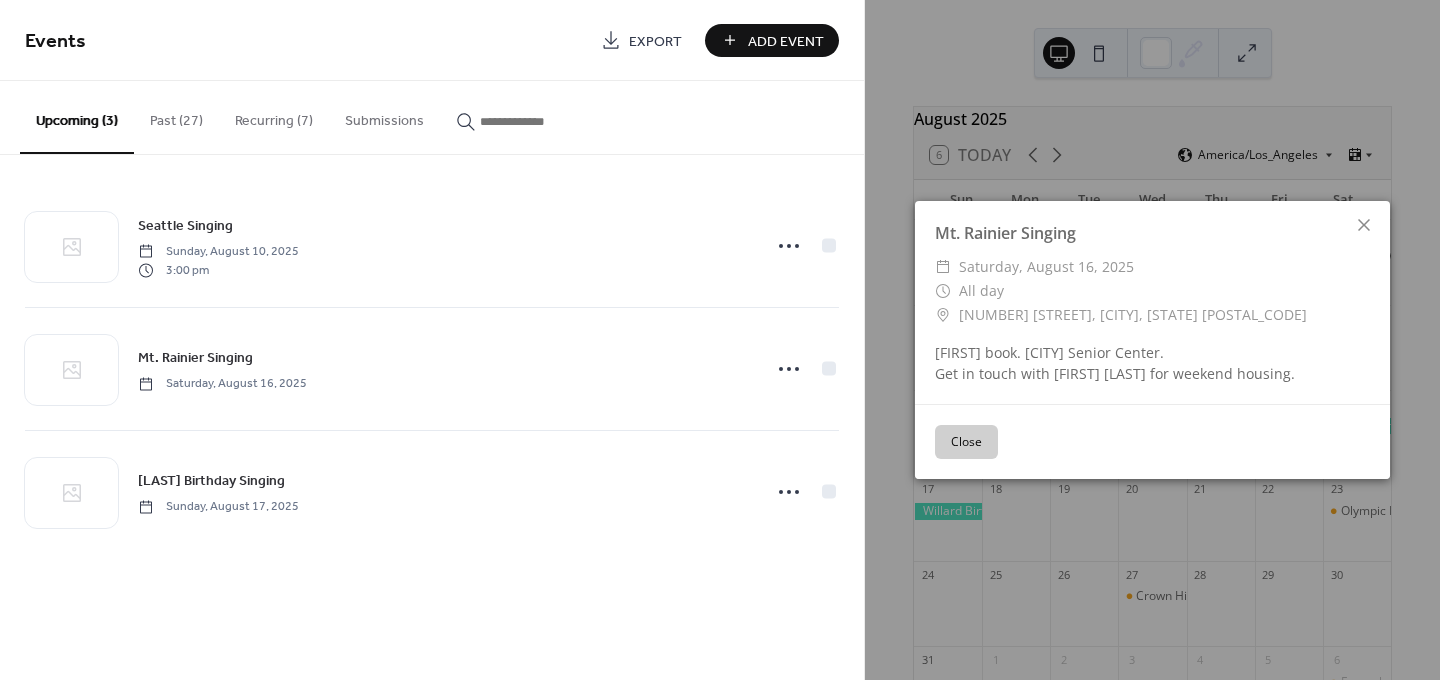 click on "Close" at bounding box center [966, 442] 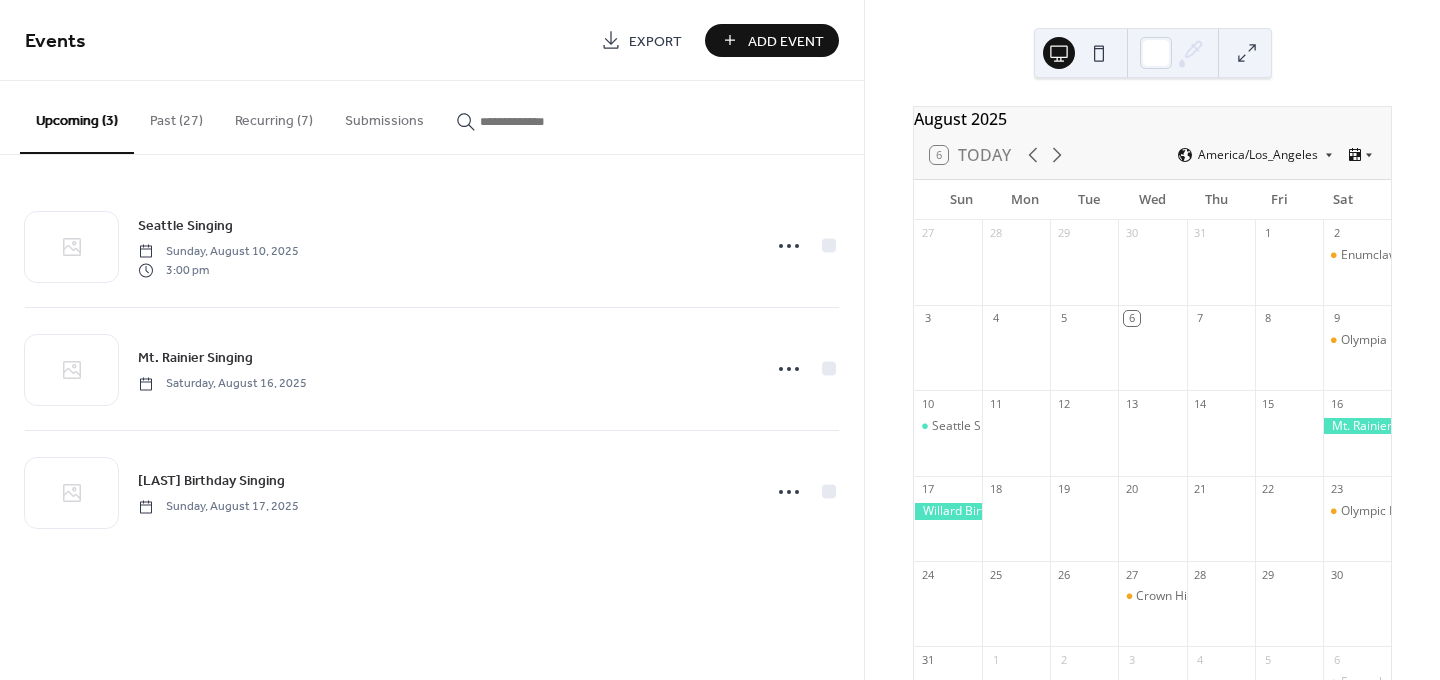 click at bounding box center [948, 511] 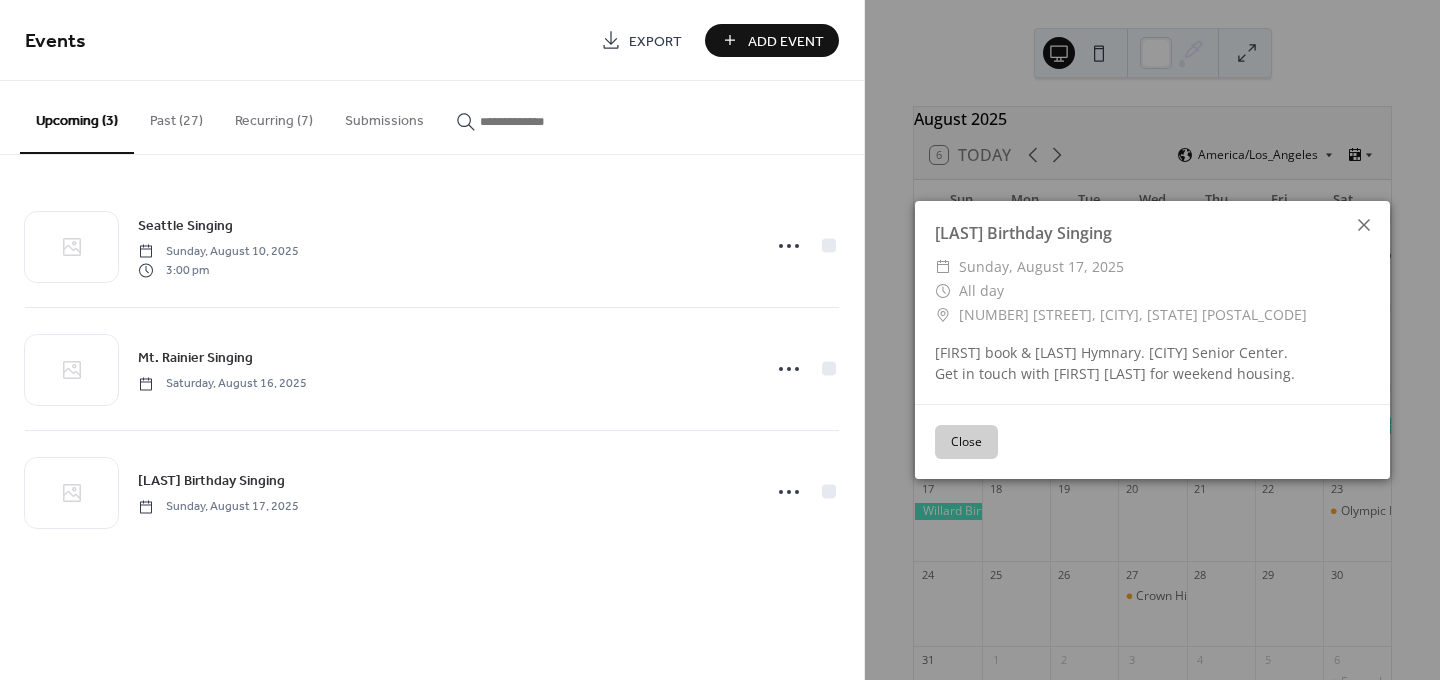 click 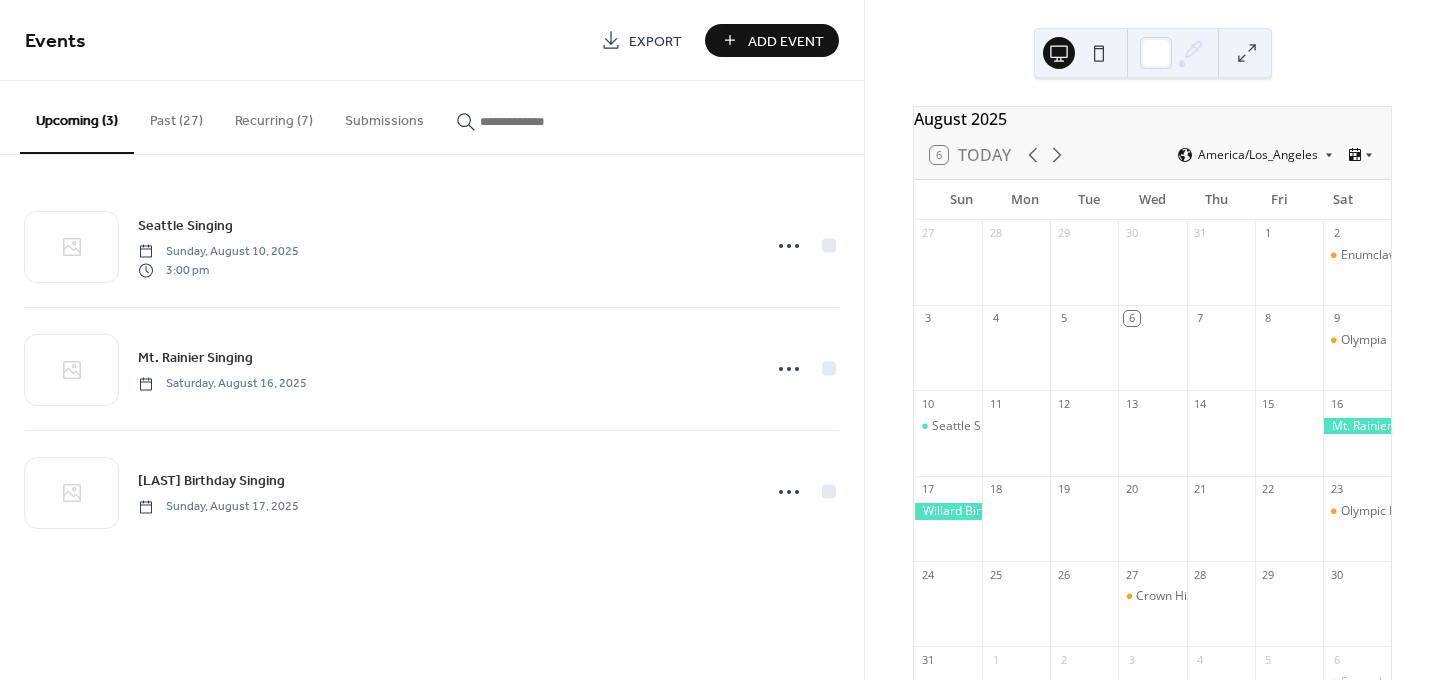click at bounding box center (1357, 426) 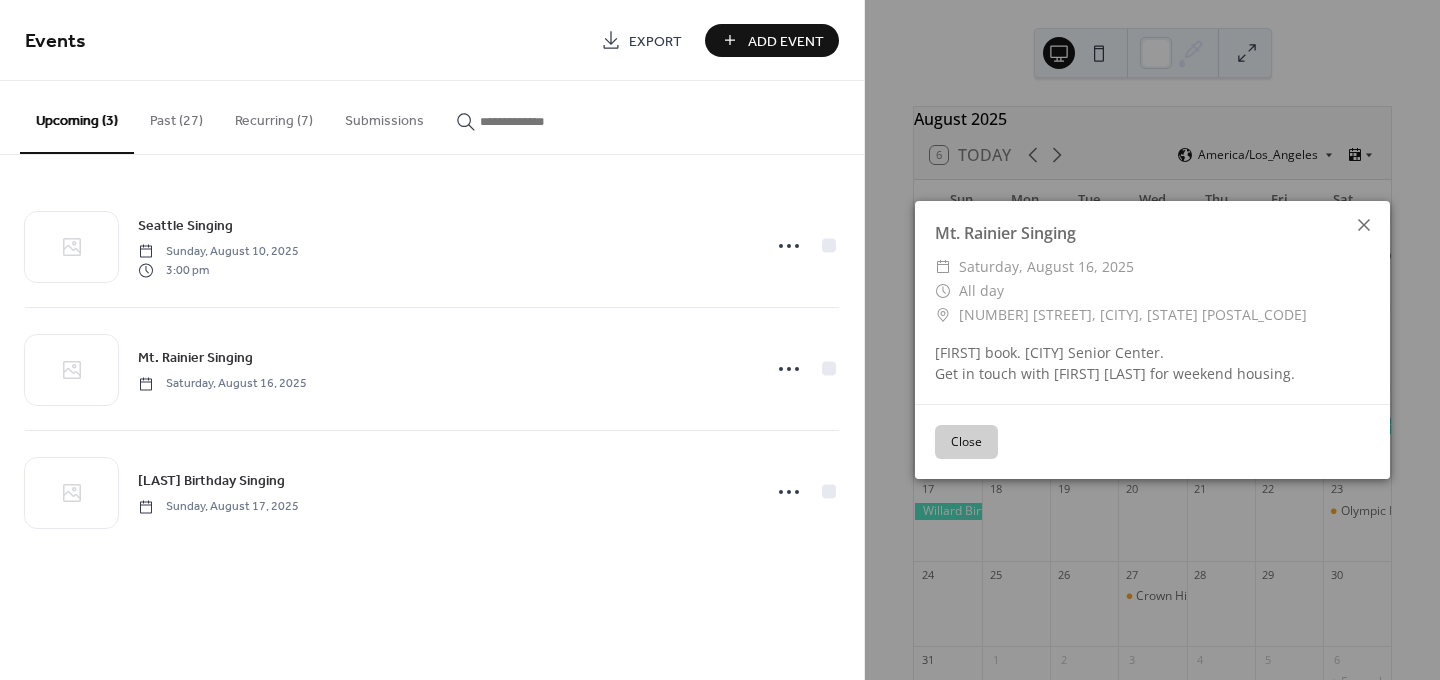 click 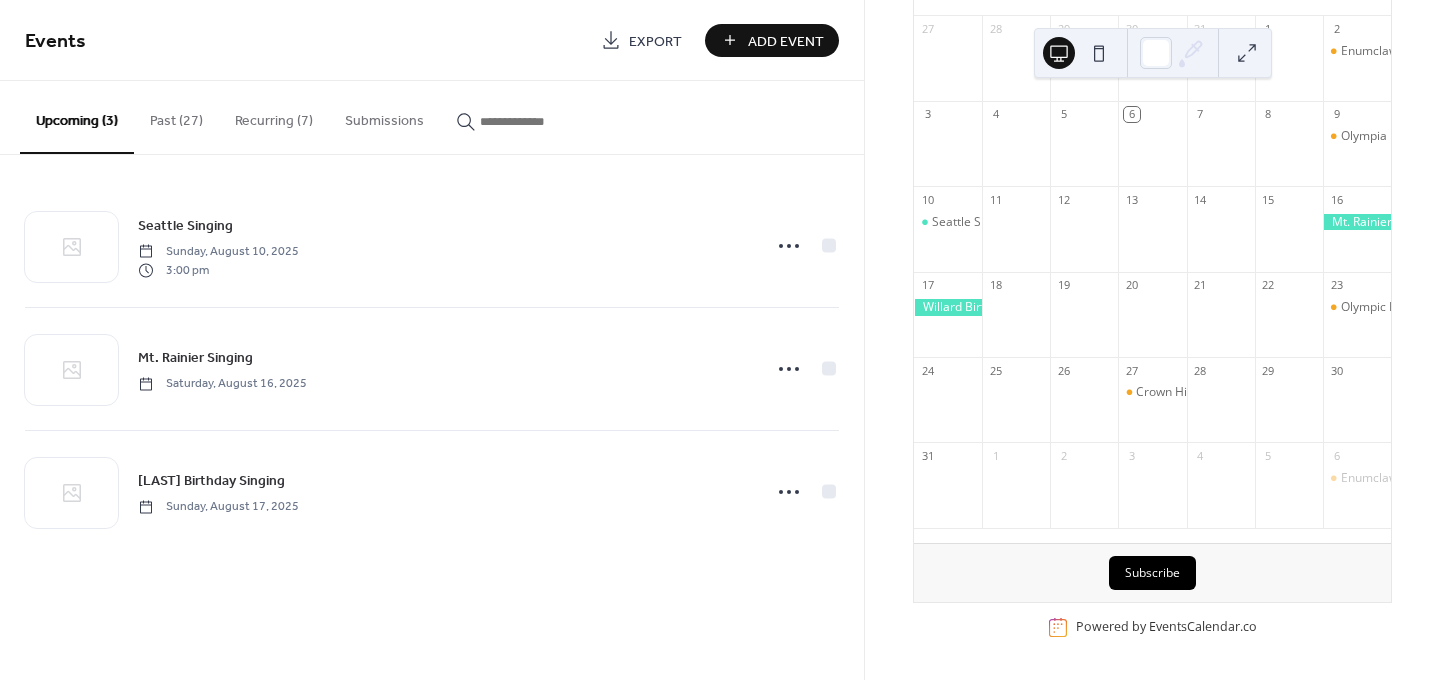 scroll, scrollTop: 0, scrollLeft: 0, axis: both 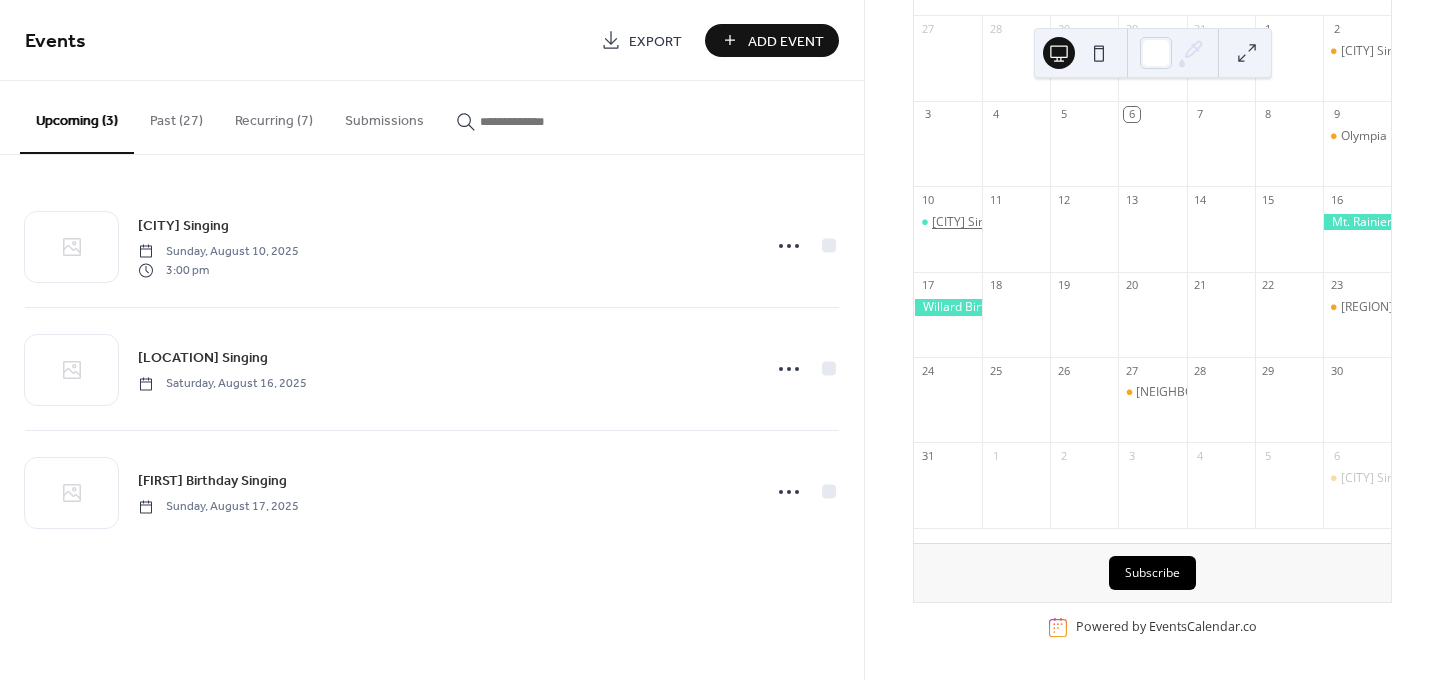 click on "[CITY] Singing" at bounding box center (970, 222) 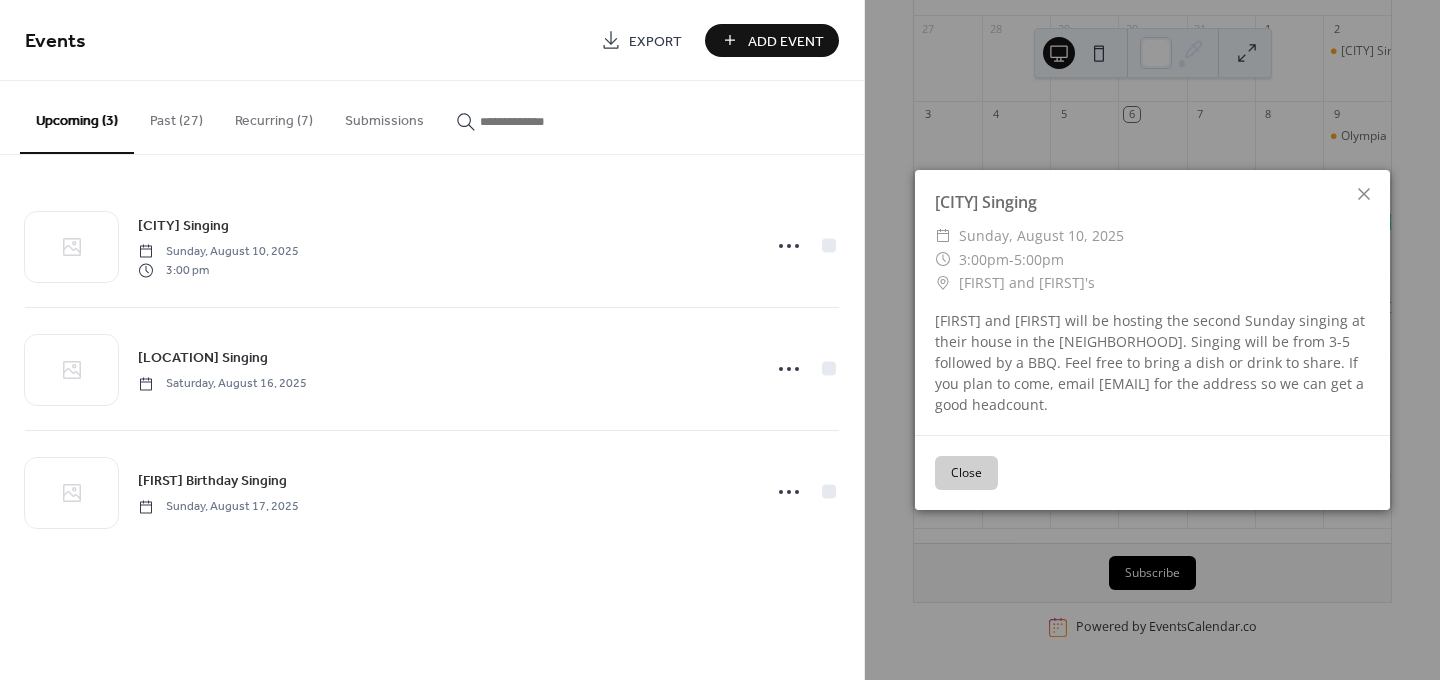 click on "Past (27)" at bounding box center (176, 116) 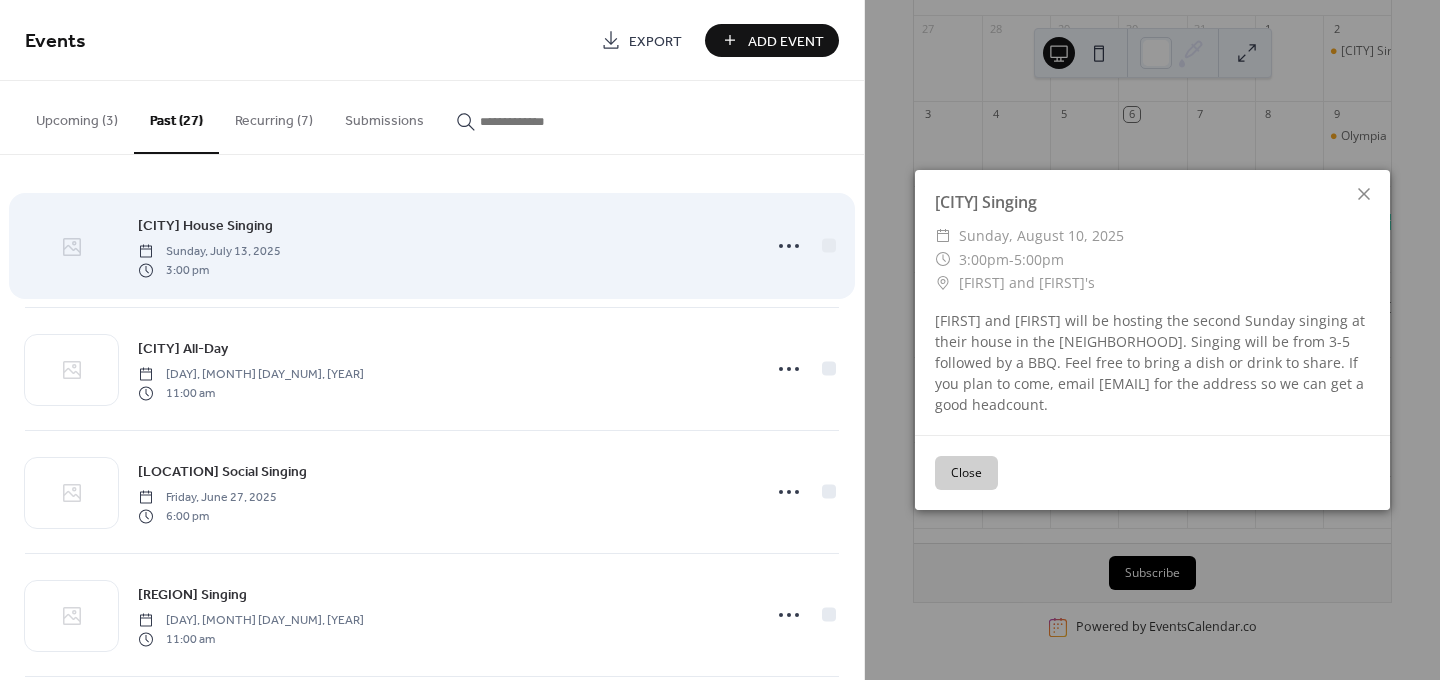 click 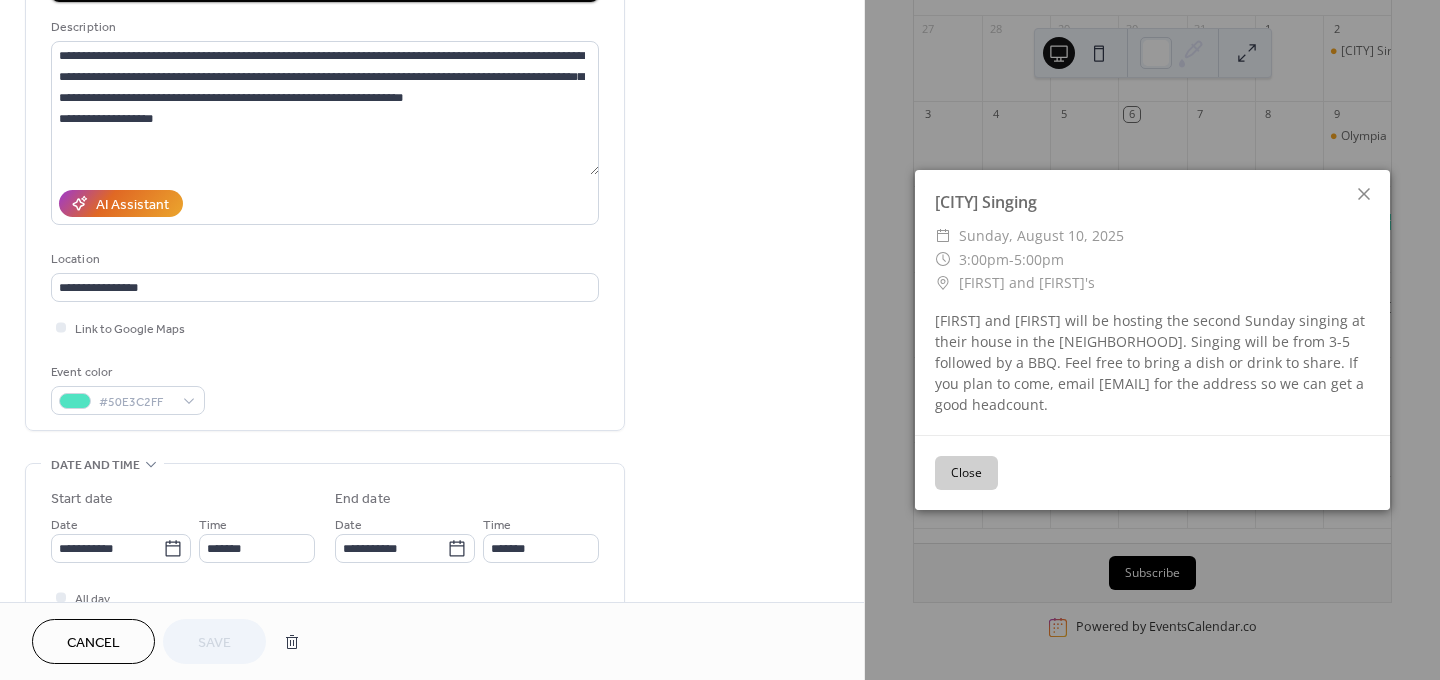 scroll, scrollTop: 340, scrollLeft: 0, axis: vertical 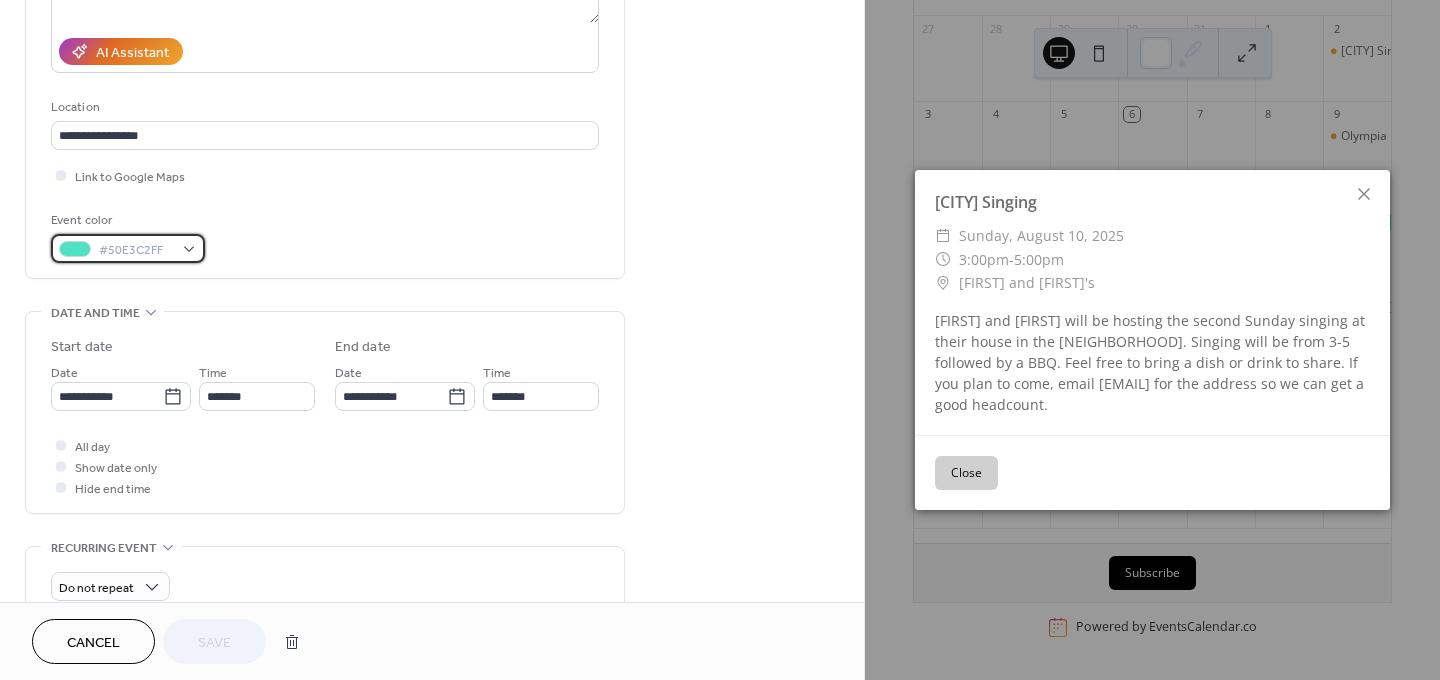 click on "#50E3C2FF" at bounding box center [128, 248] 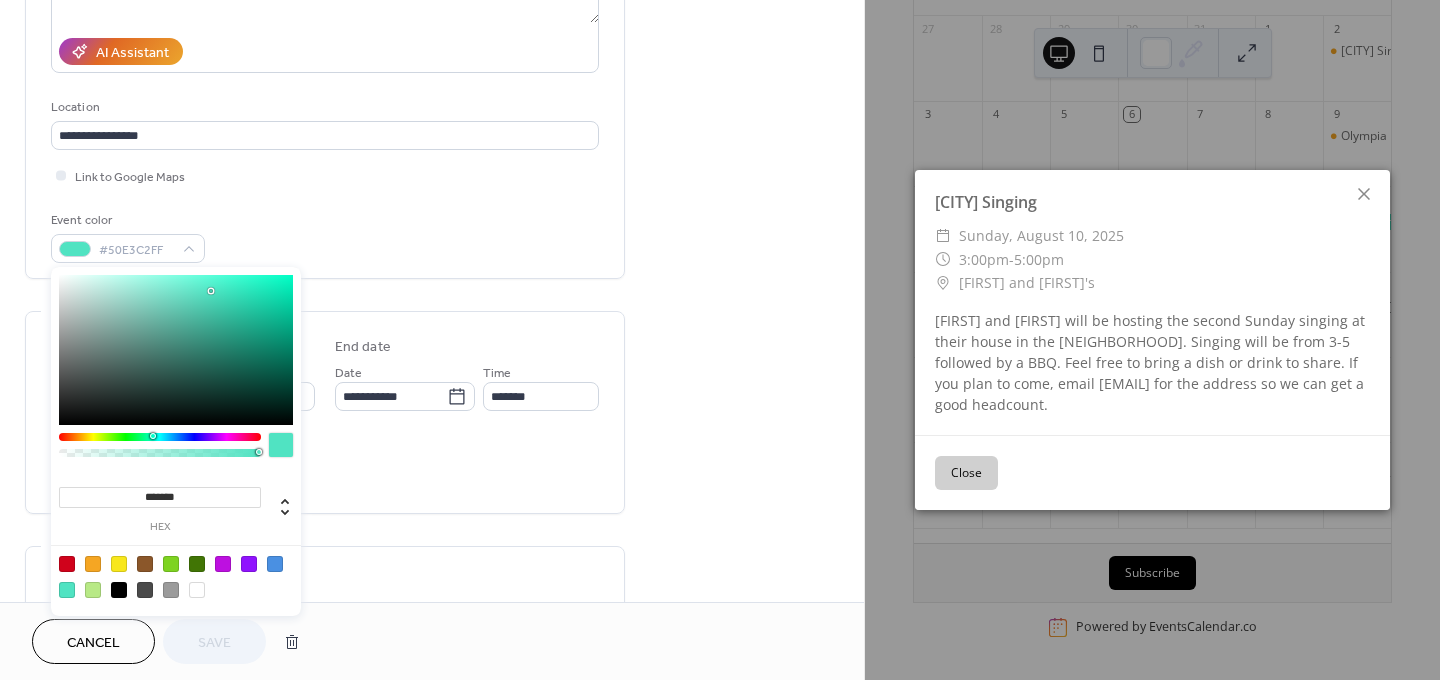 click at bounding box center [223, 564] 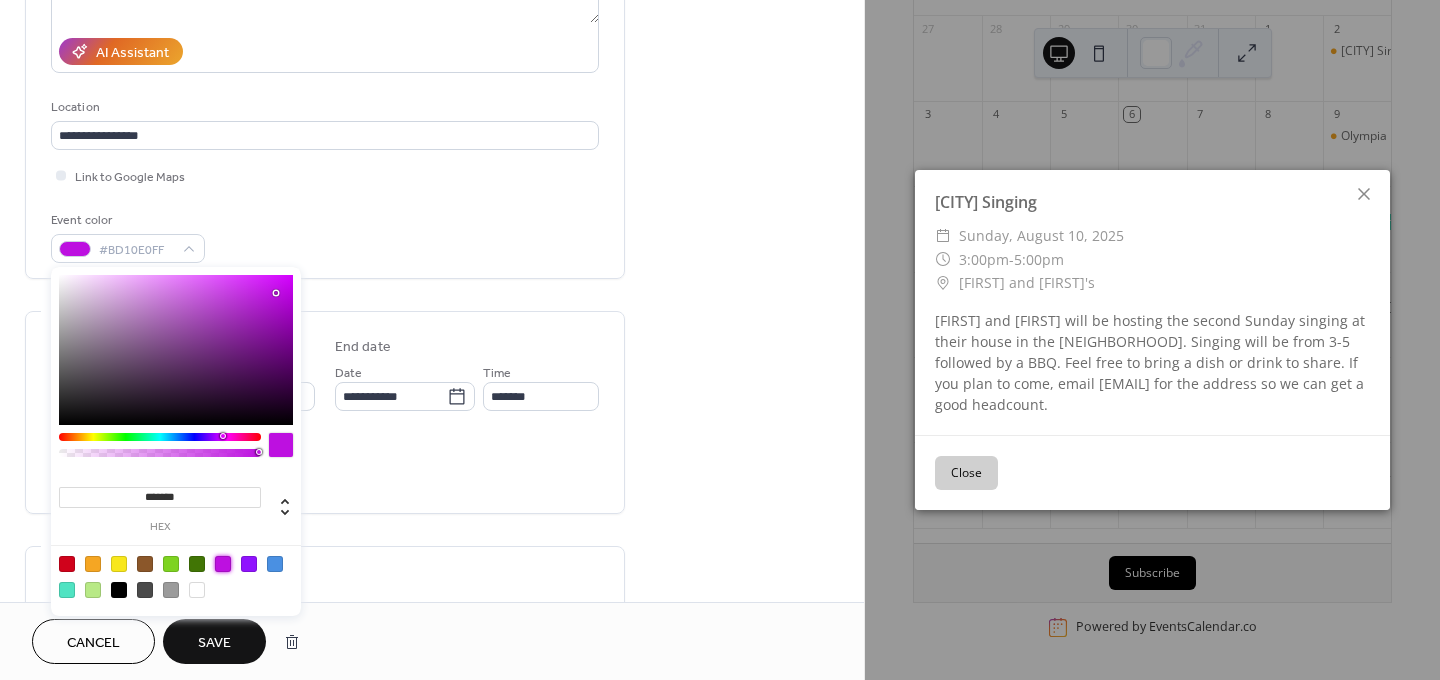 click on "Save" at bounding box center (214, 643) 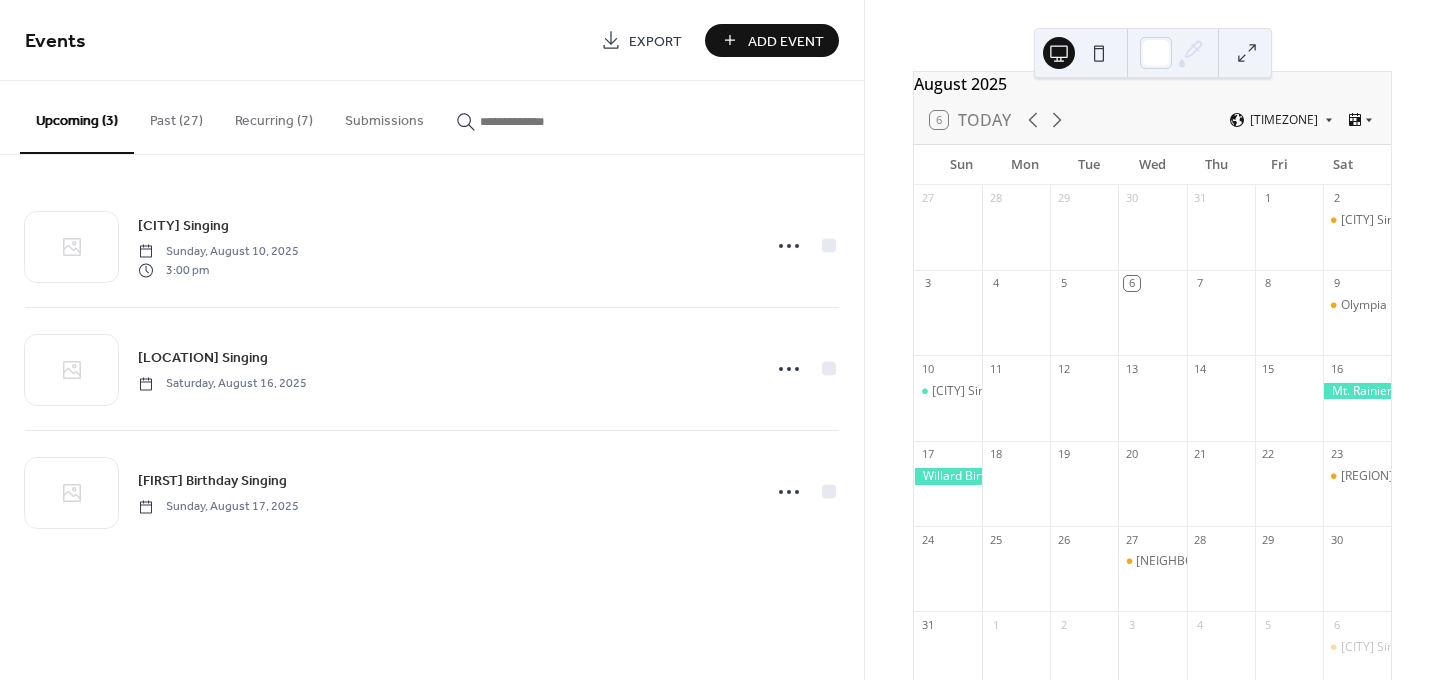 scroll, scrollTop: 0, scrollLeft: 0, axis: both 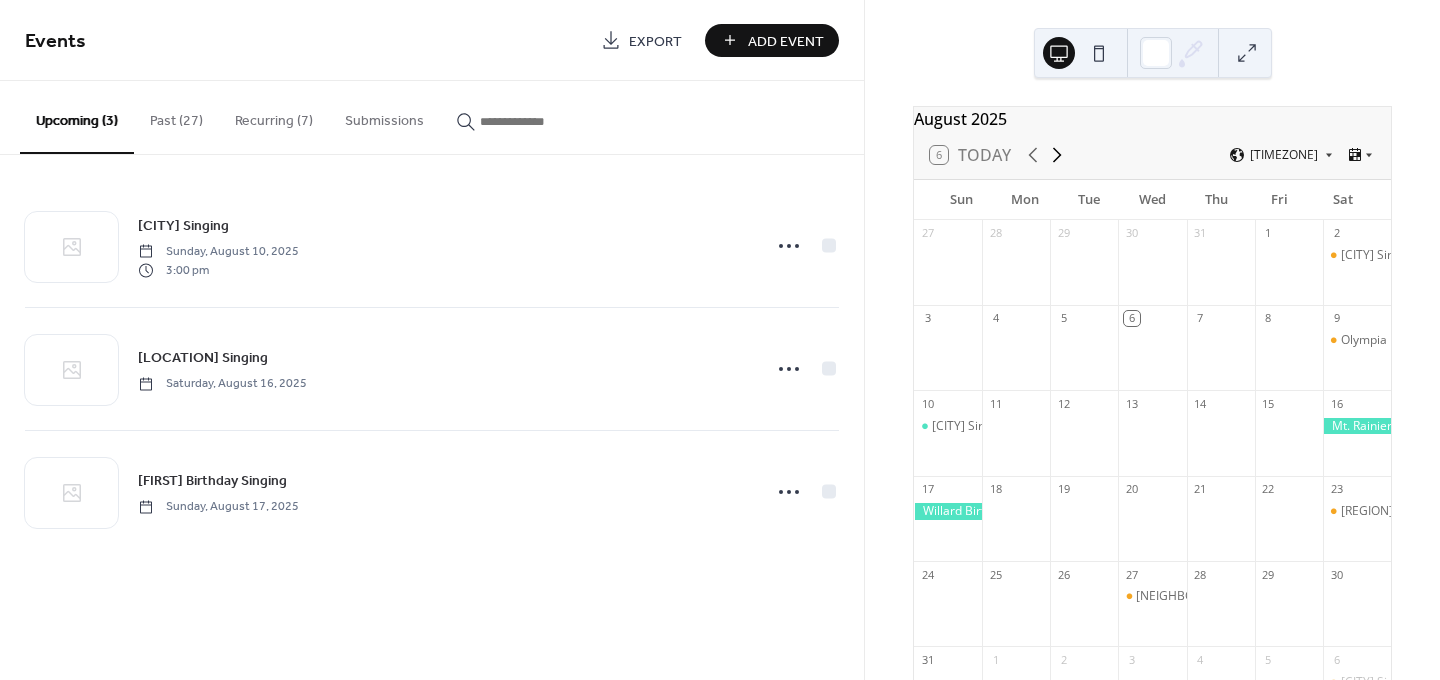 click 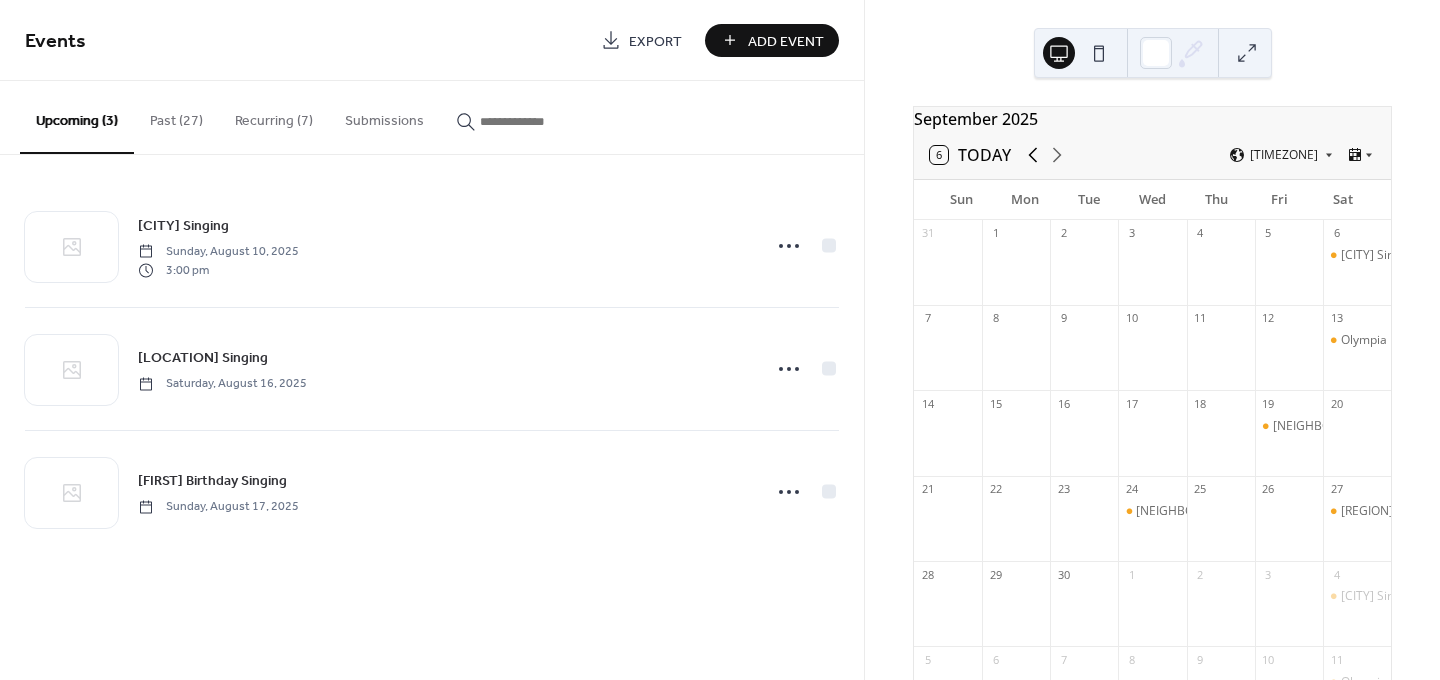 click 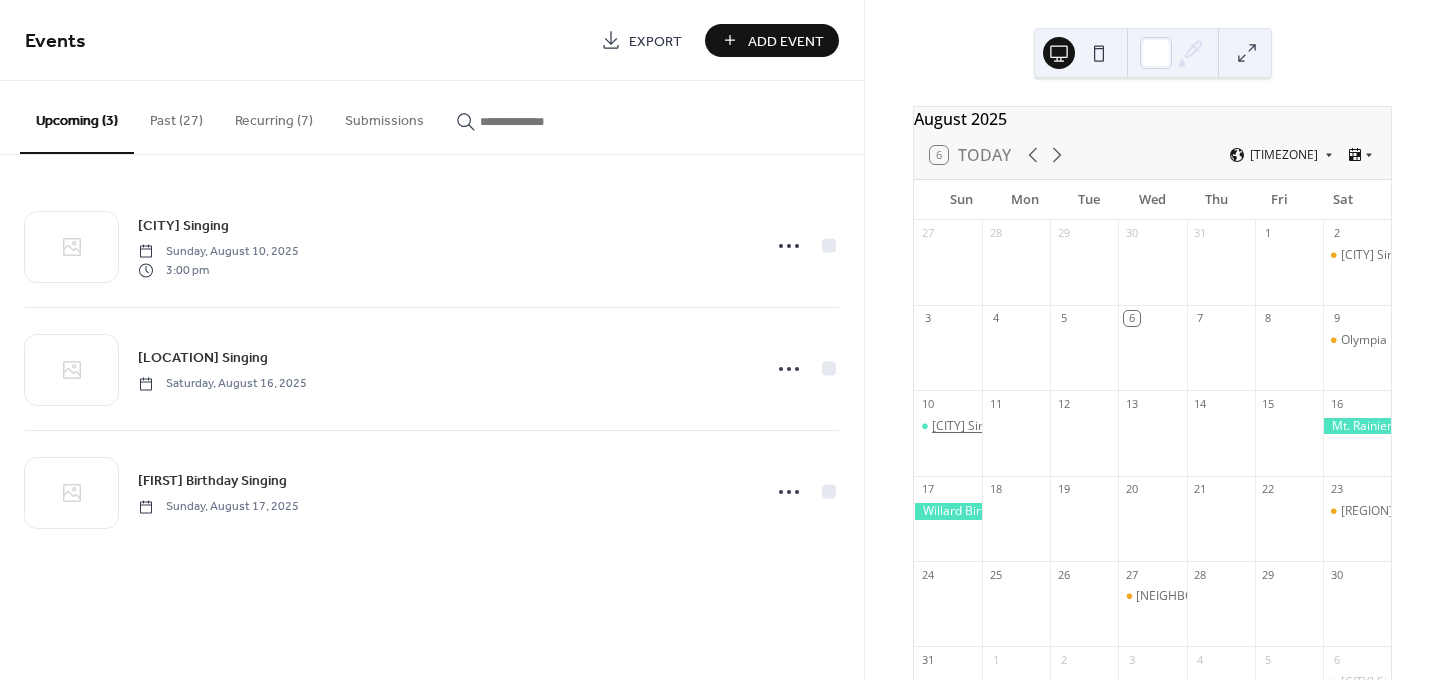 click on "Seattle Singing" at bounding box center [970, 426] 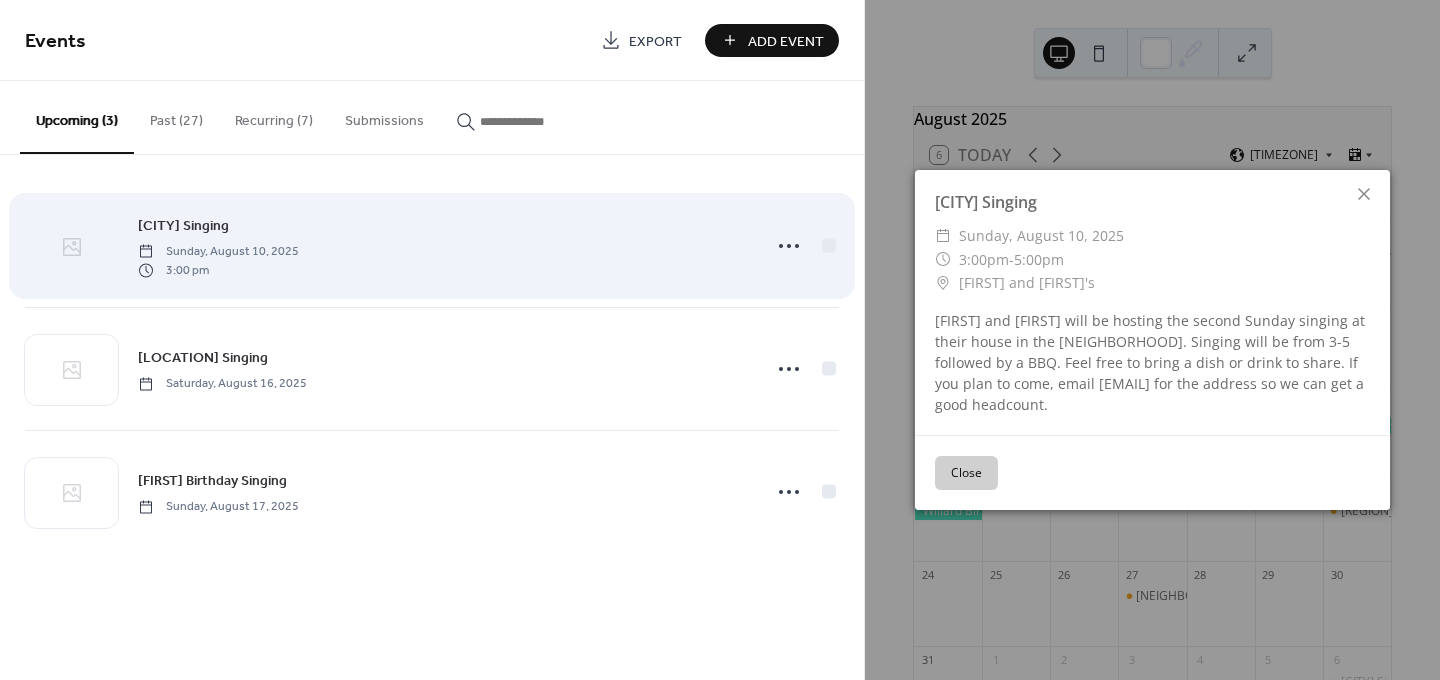 click at bounding box center (71, 247) 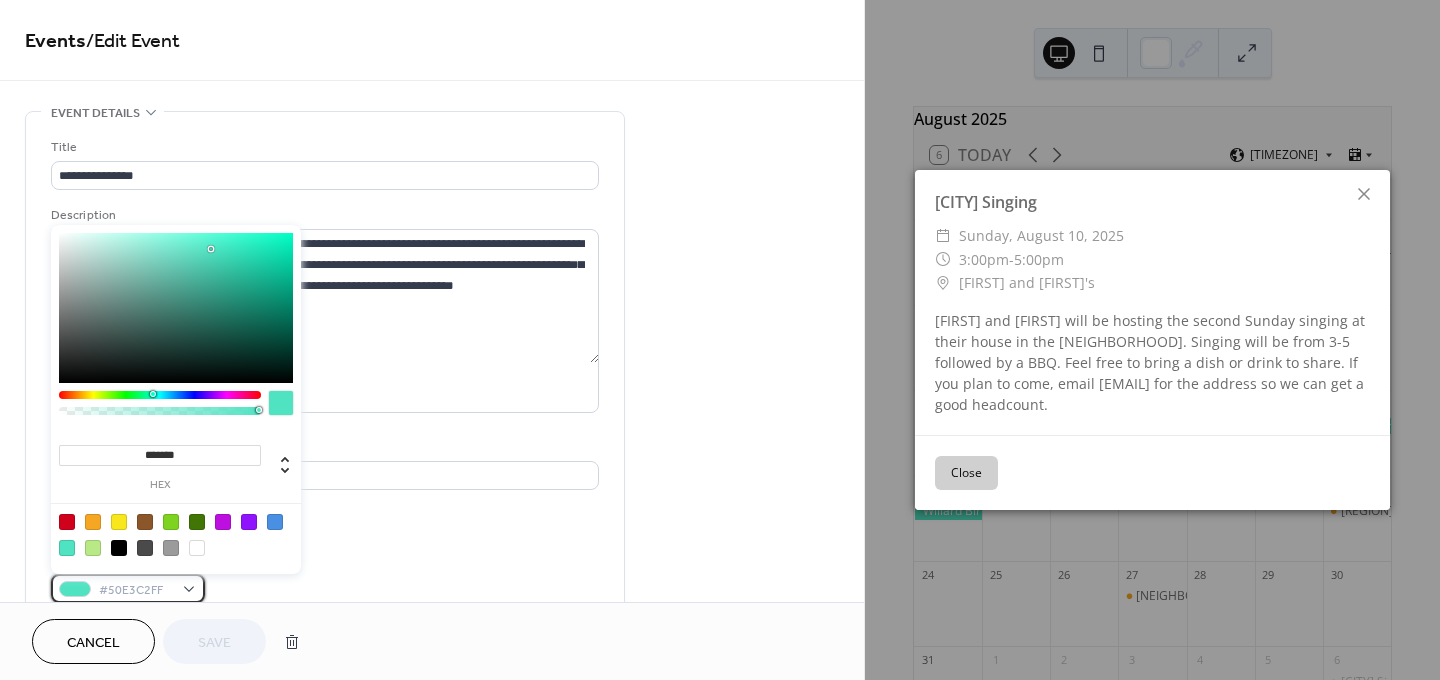 click on "#50E3C2FF" at bounding box center [136, 590] 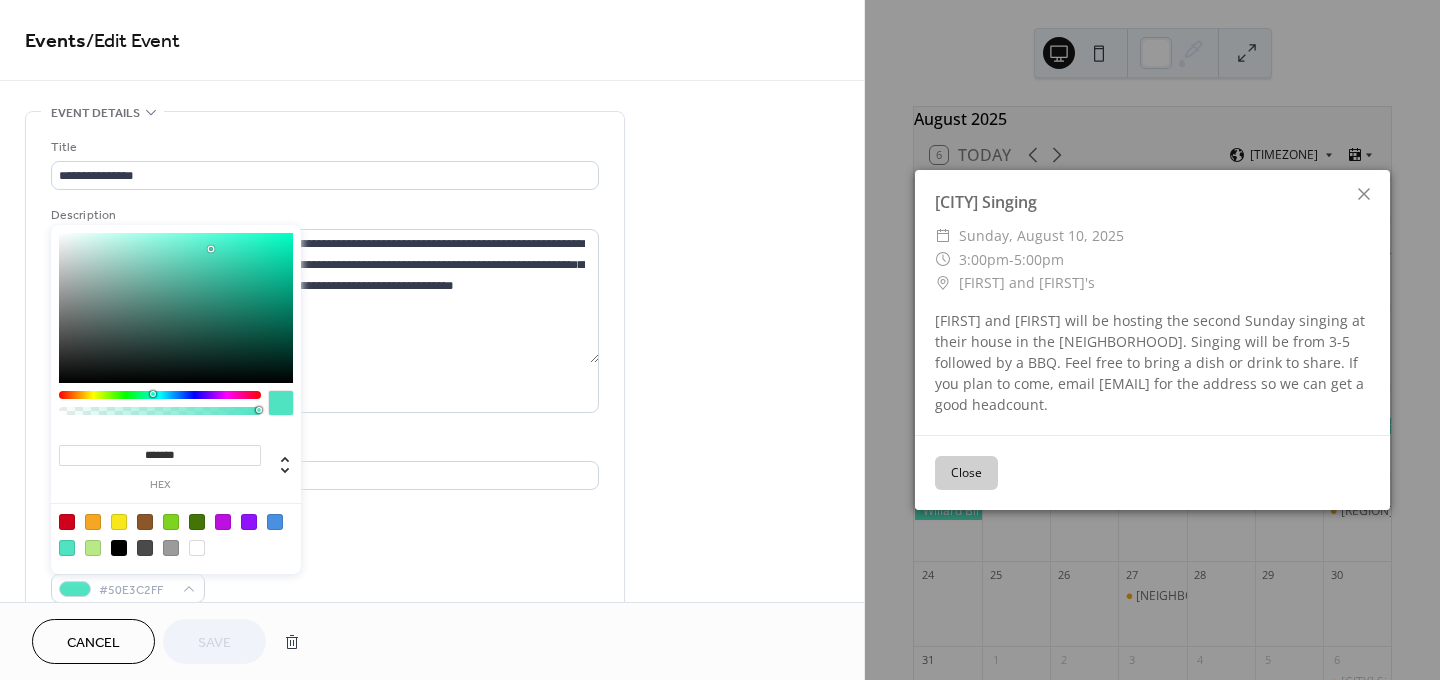 click at bounding box center (223, 522) 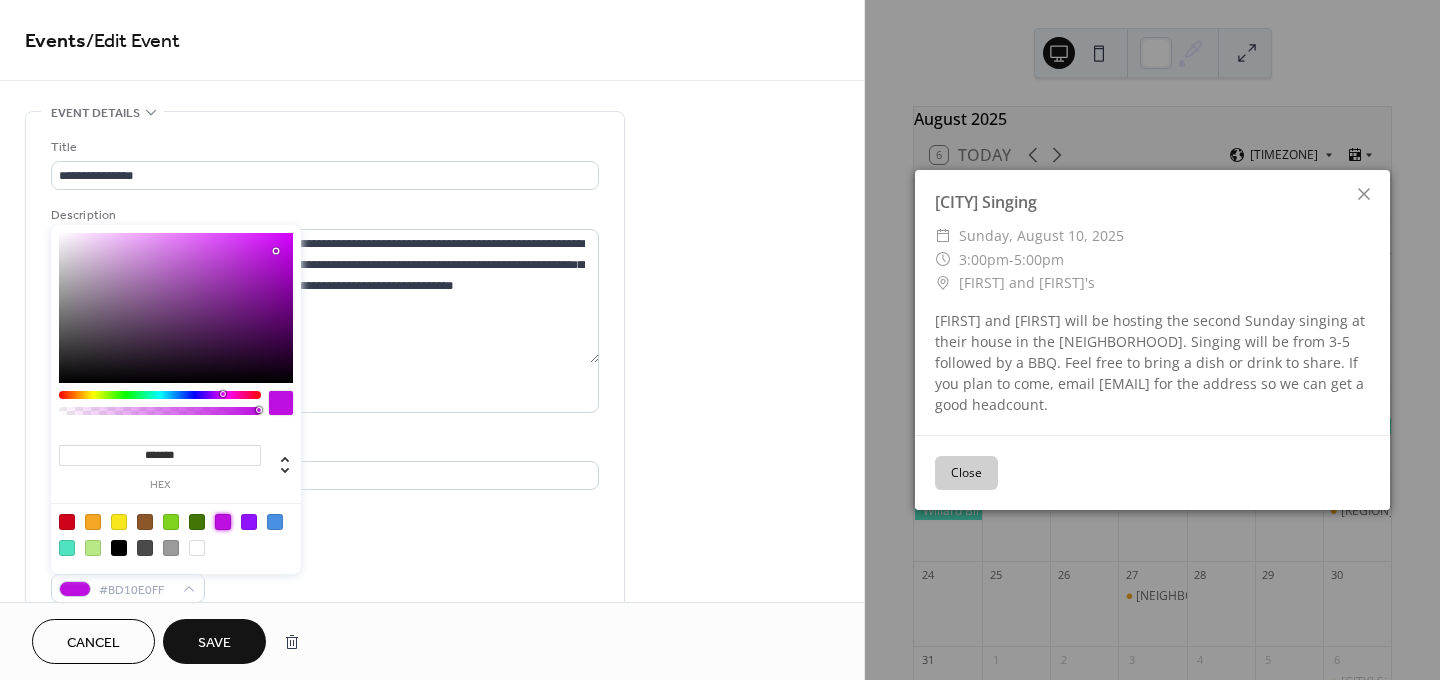 click on "Save" at bounding box center (214, 643) 